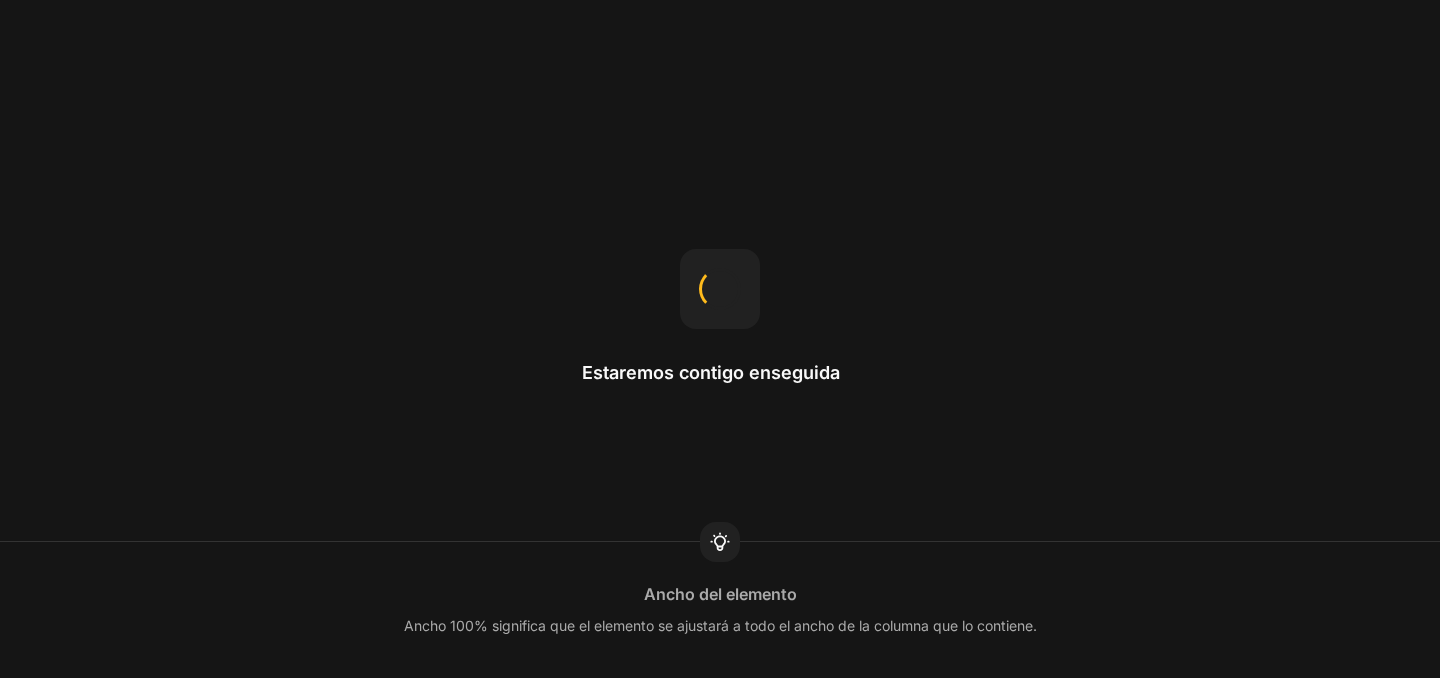 scroll, scrollTop: 0, scrollLeft: 0, axis: both 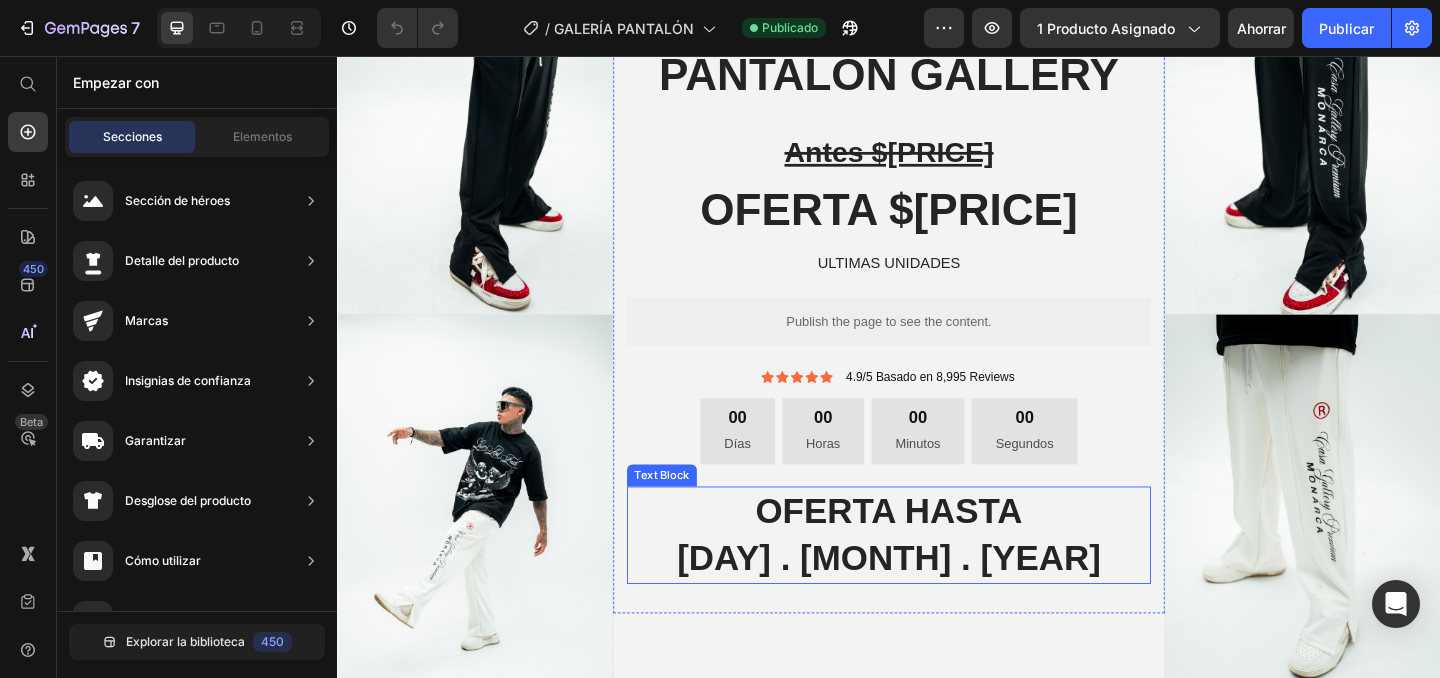 click on "[DAY].[MONTH].[YEAR]" at bounding box center (937, 602) 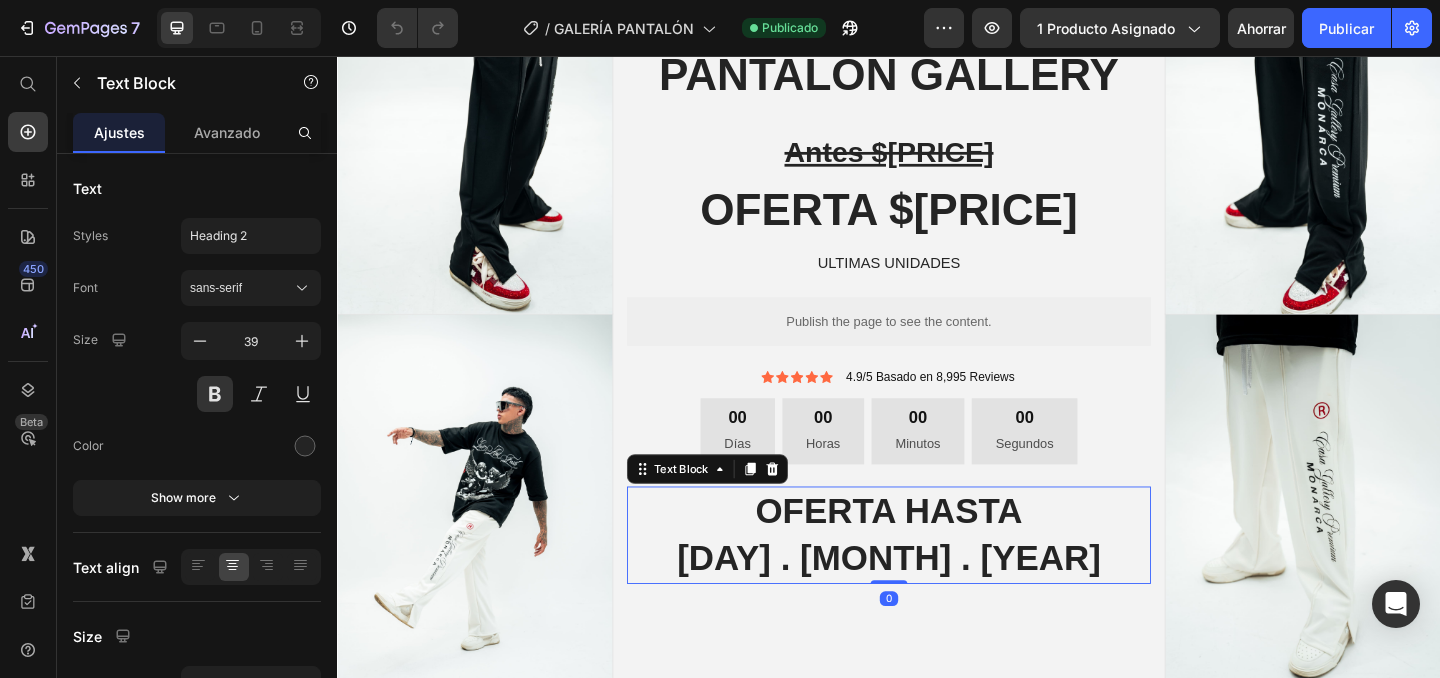 click on "[DAY].[MONTH].2025" at bounding box center (937, 602) 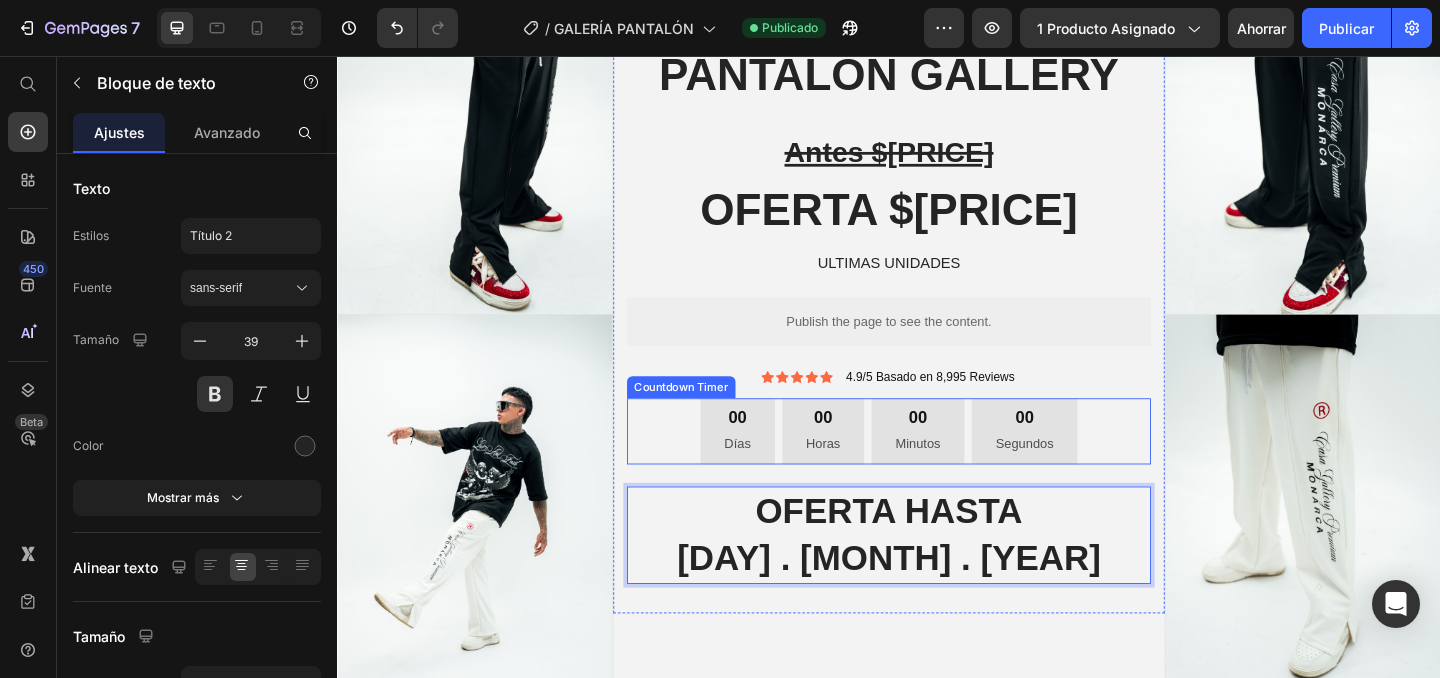 click on "00 Horas" at bounding box center (865, 464) 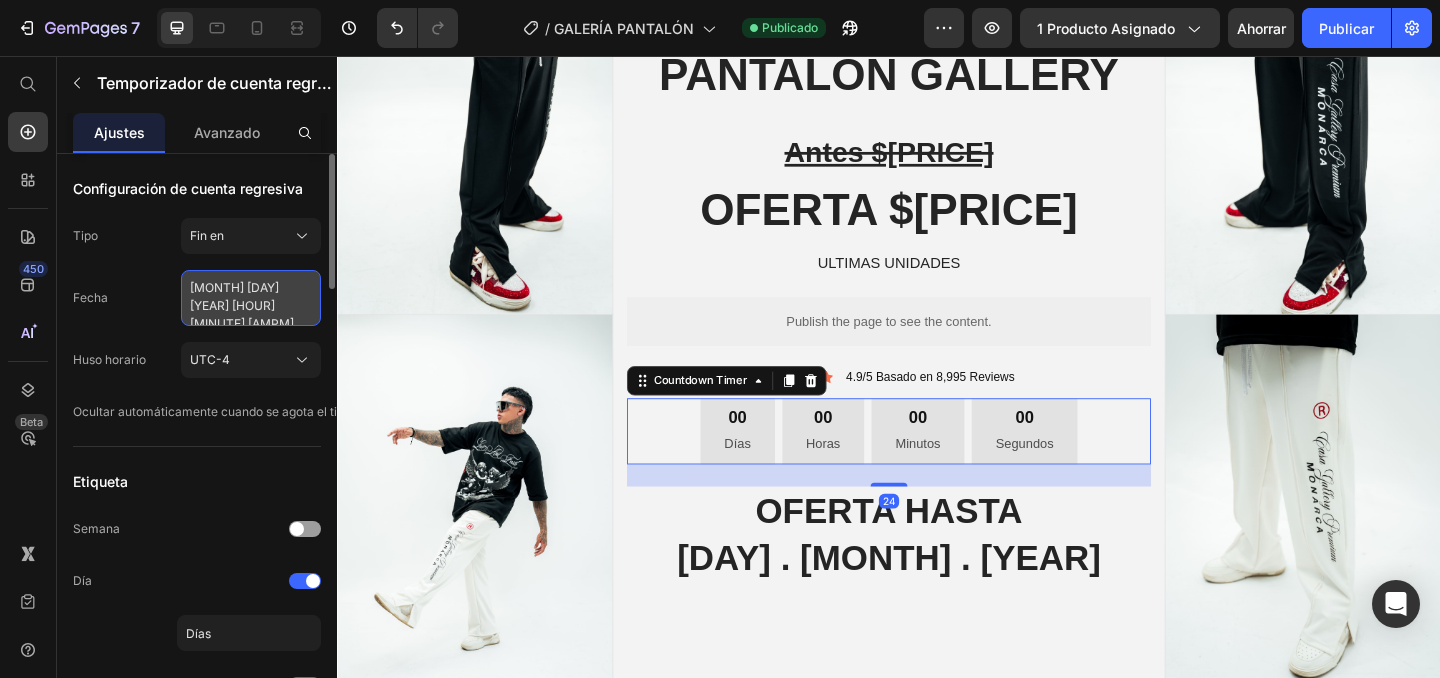 click on "July 10 2025 11:59 PM" at bounding box center (251, 298) 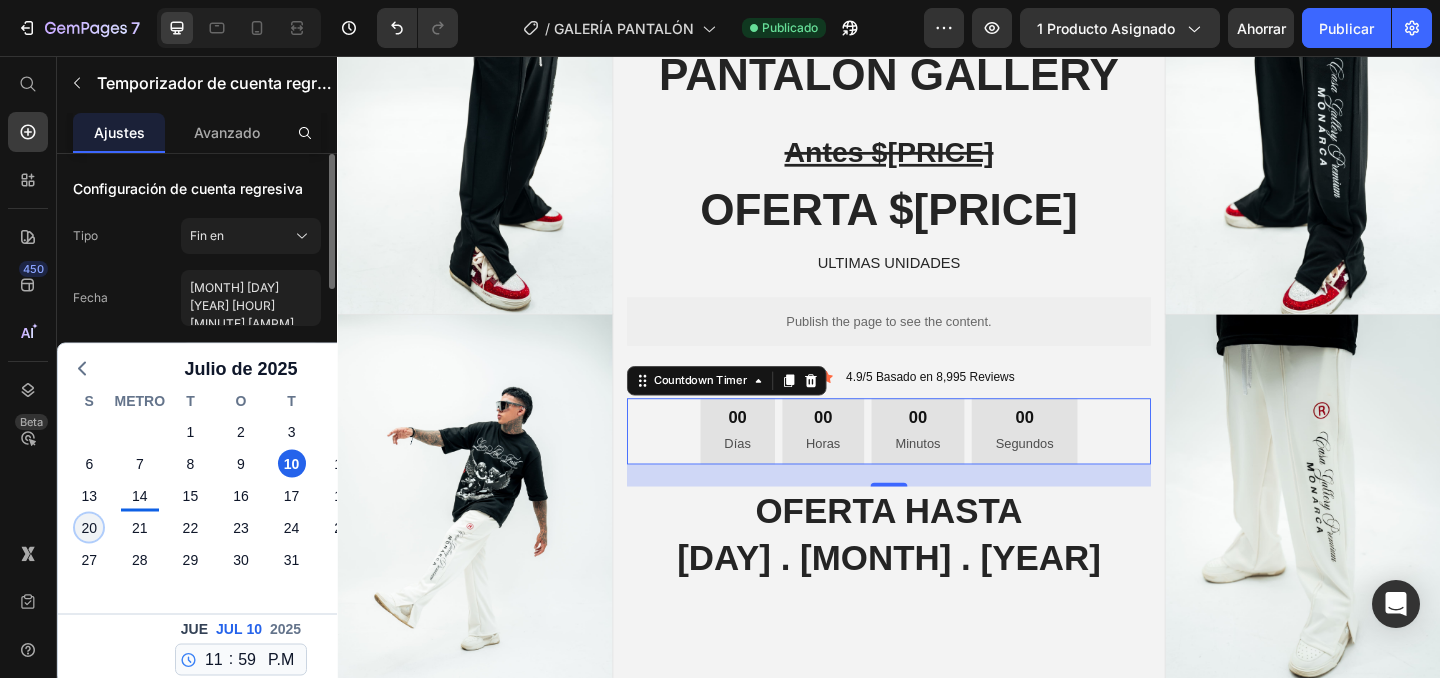 click on "20" at bounding box center [89, 528] 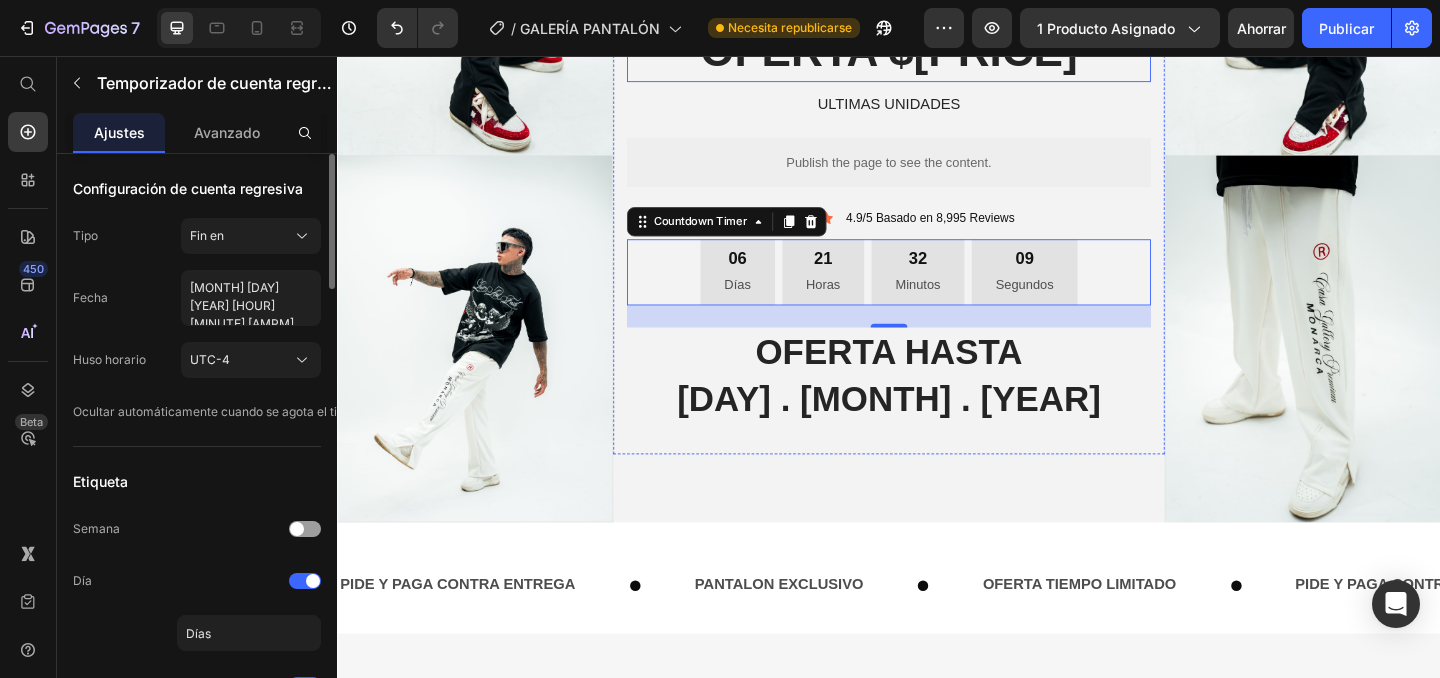 scroll, scrollTop: 390, scrollLeft: 0, axis: vertical 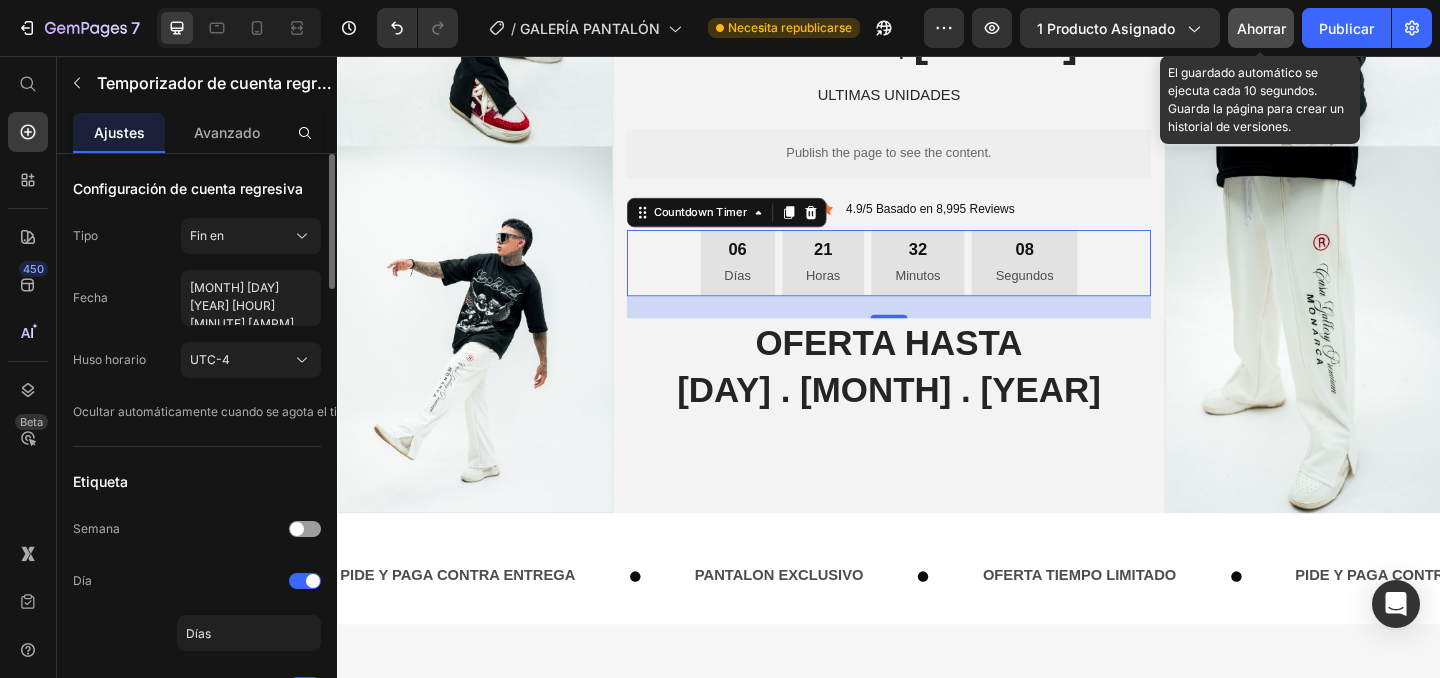 click on "Ahorrar" at bounding box center [1261, 28] 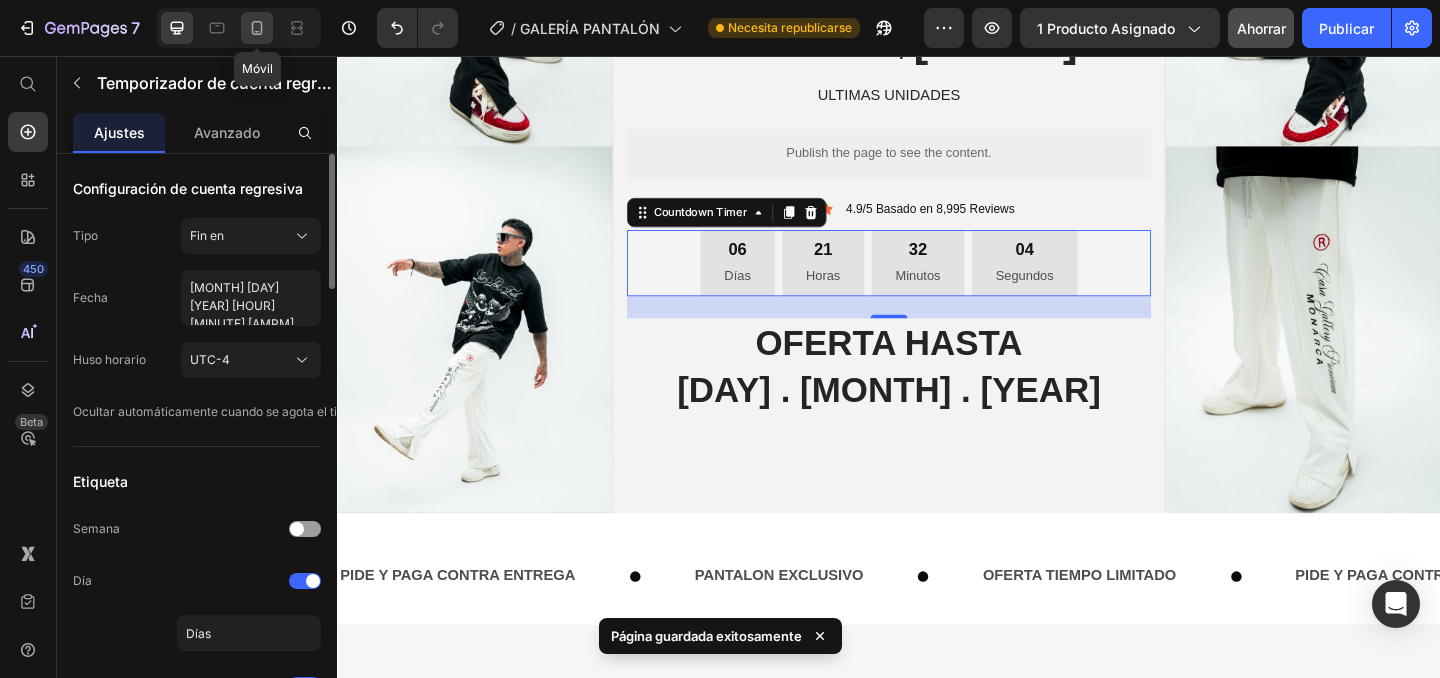click 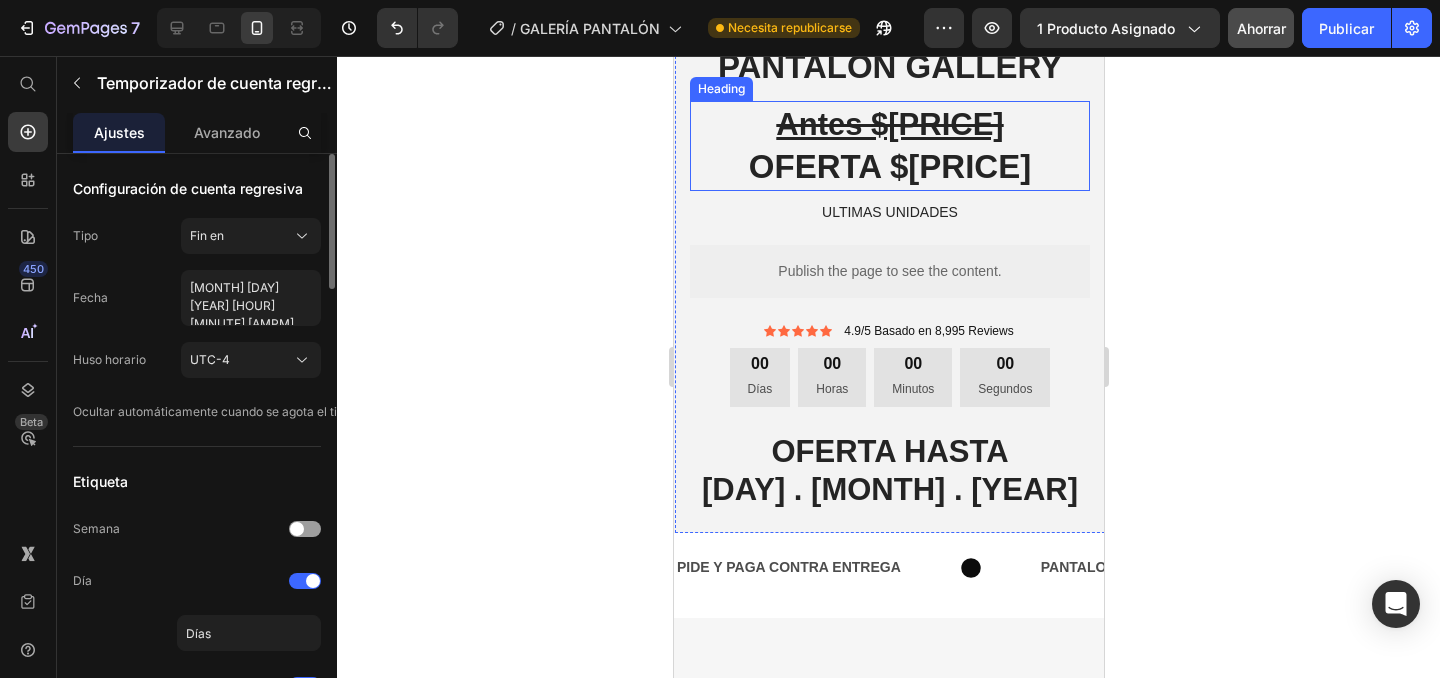 scroll, scrollTop: 563, scrollLeft: 0, axis: vertical 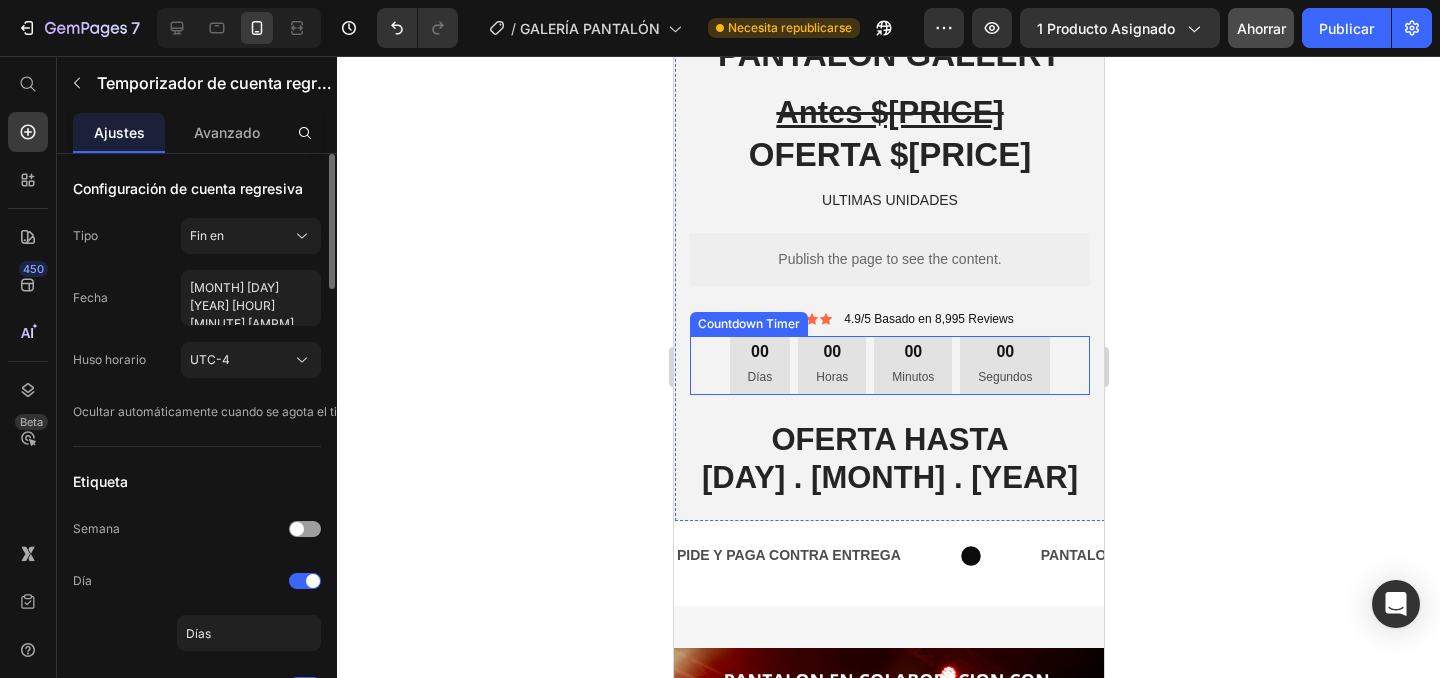 click on "00 Horas" at bounding box center (831, 365) 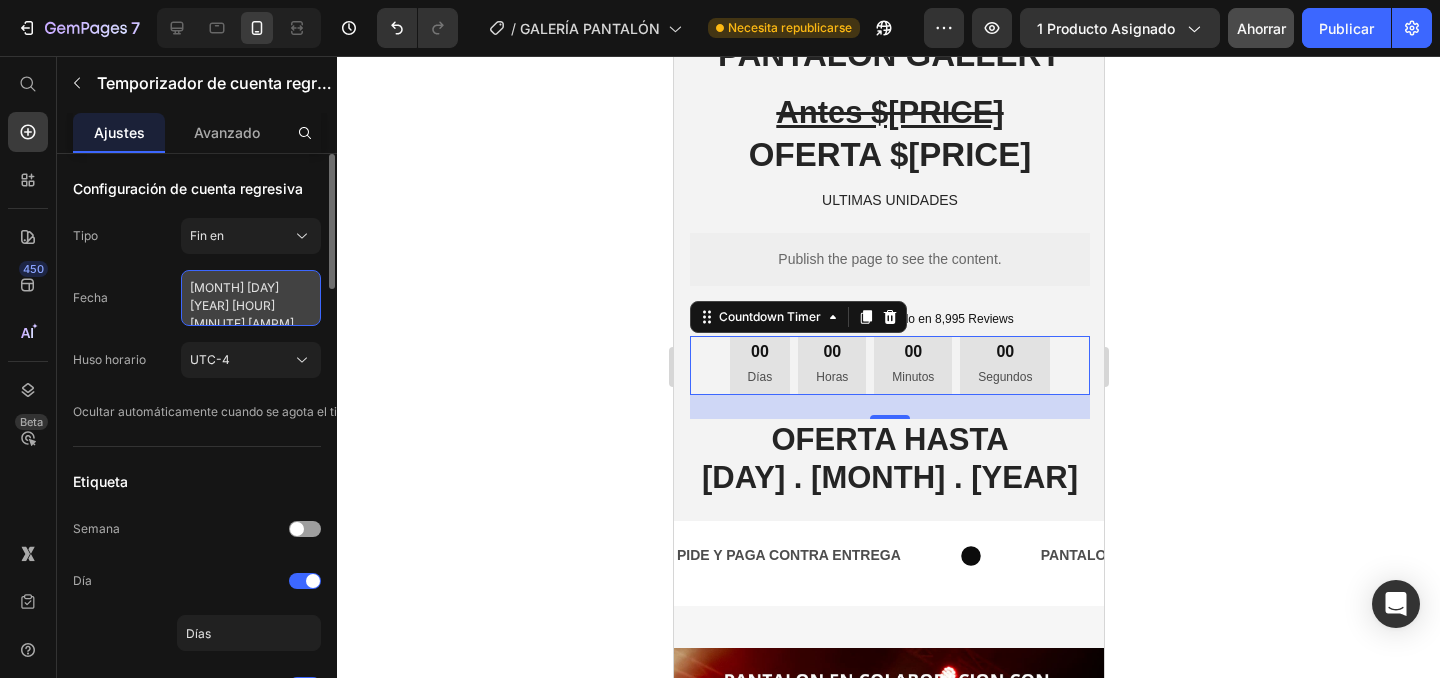 click on "July 10 2025 11:59 PM" at bounding box center (251, 298) 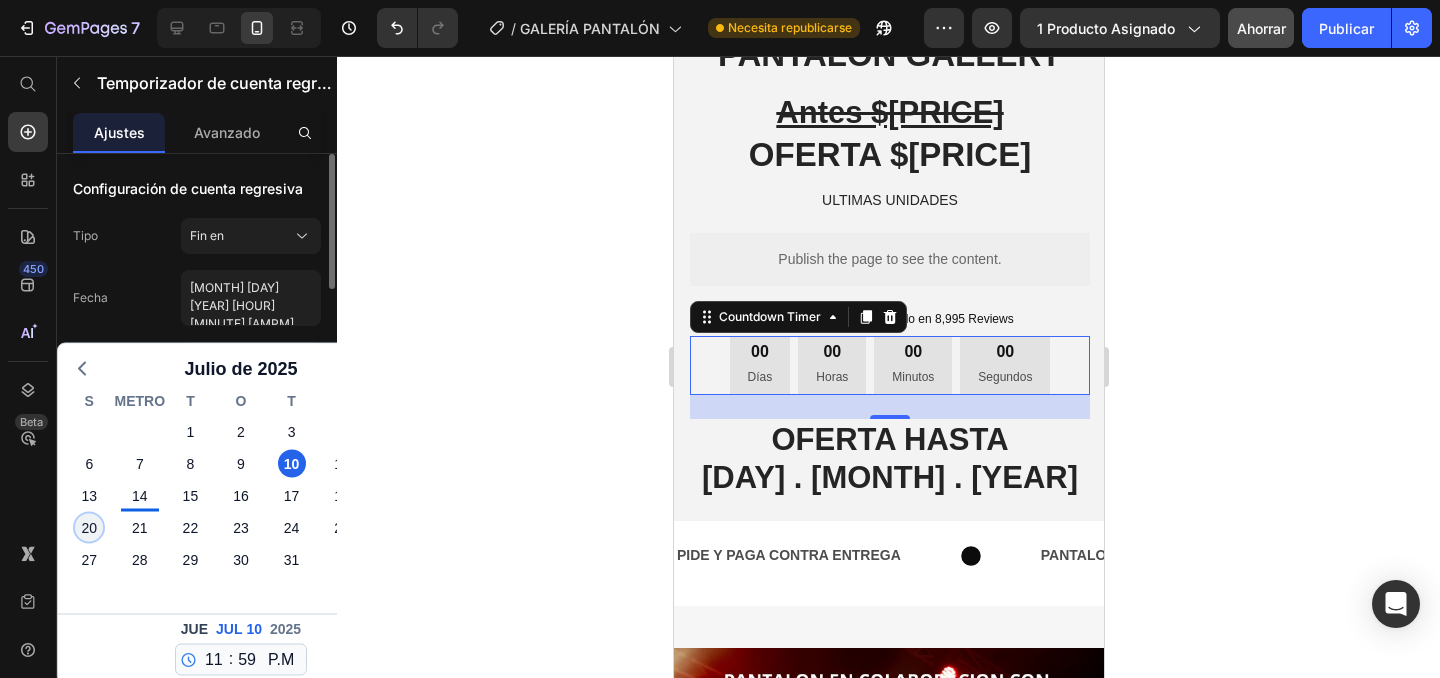 click on "20" at bounding box center (89, 528) 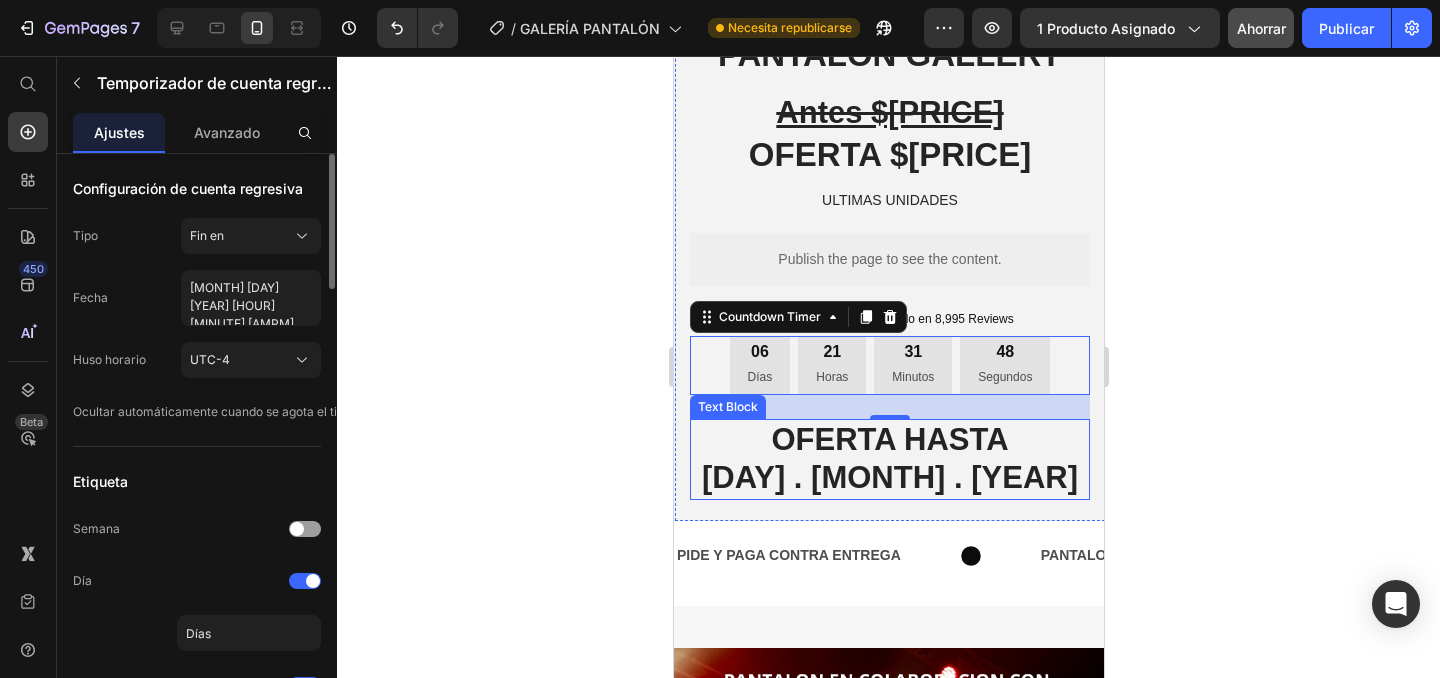 click on "[DAY].[MONTH].2025" at bounding box center (889, 477) 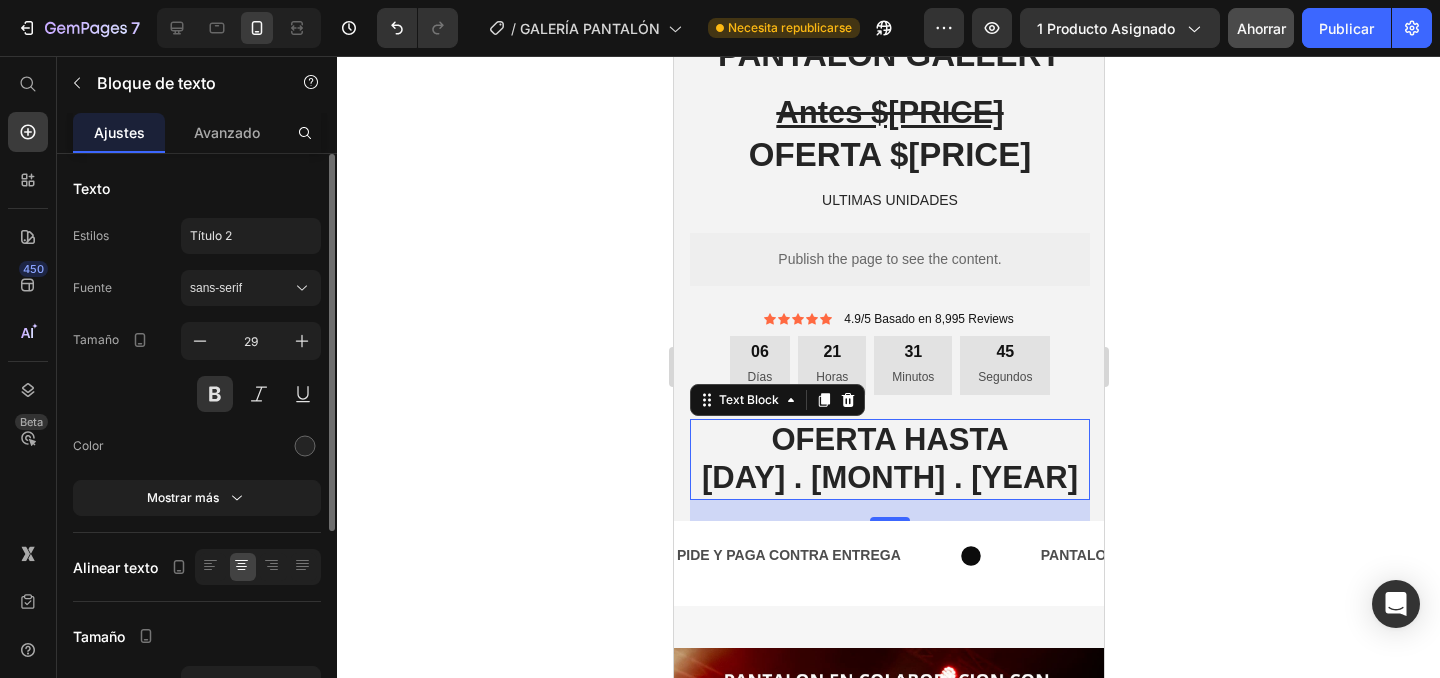 click on "[DAY].[MONTH].2025" at bounding box center [889, 477] 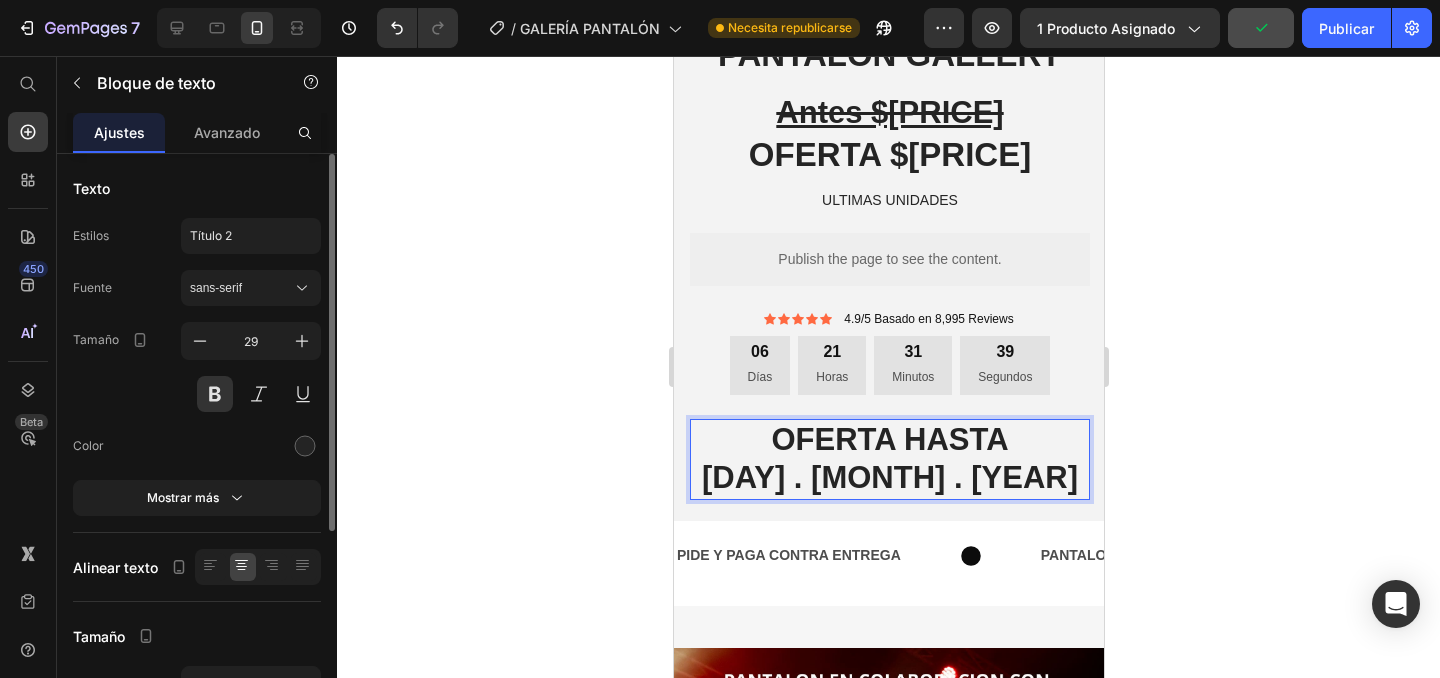 click 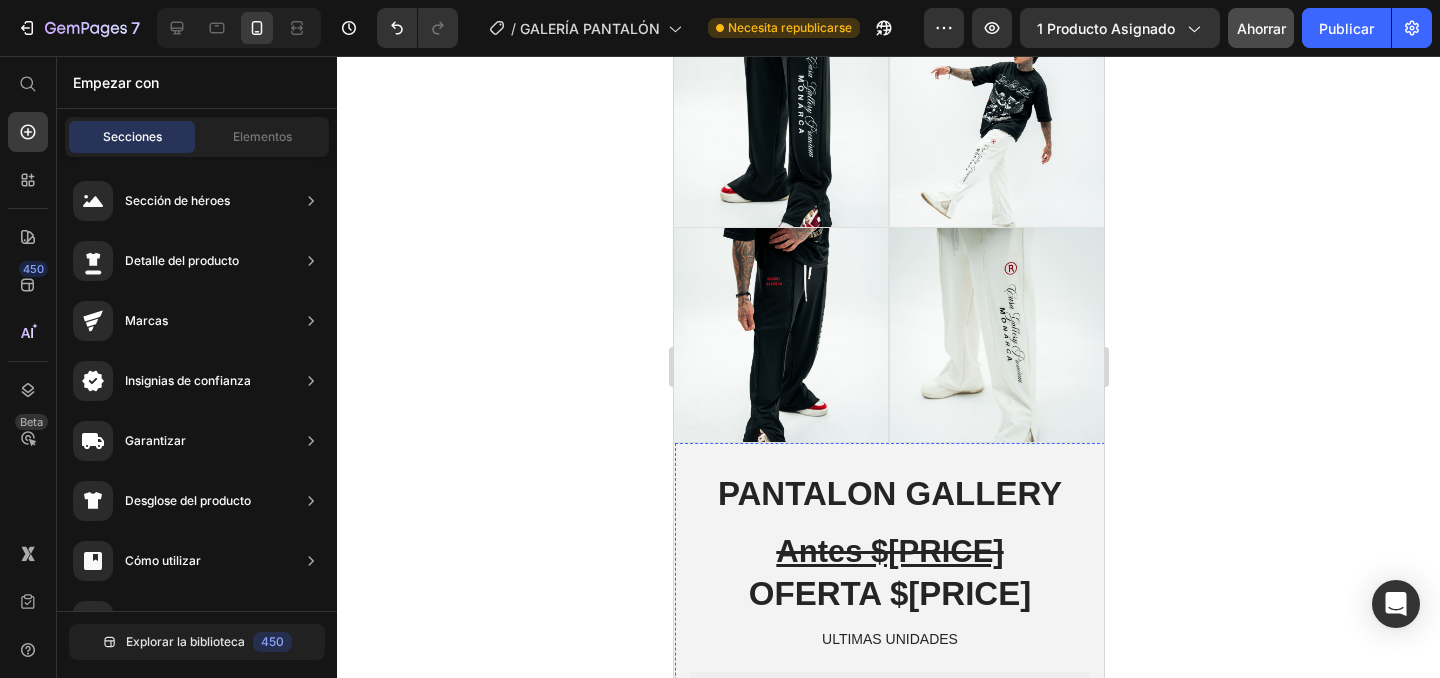 scroll, scrollTop: 94, scrollLeft: 0, axis: vertical 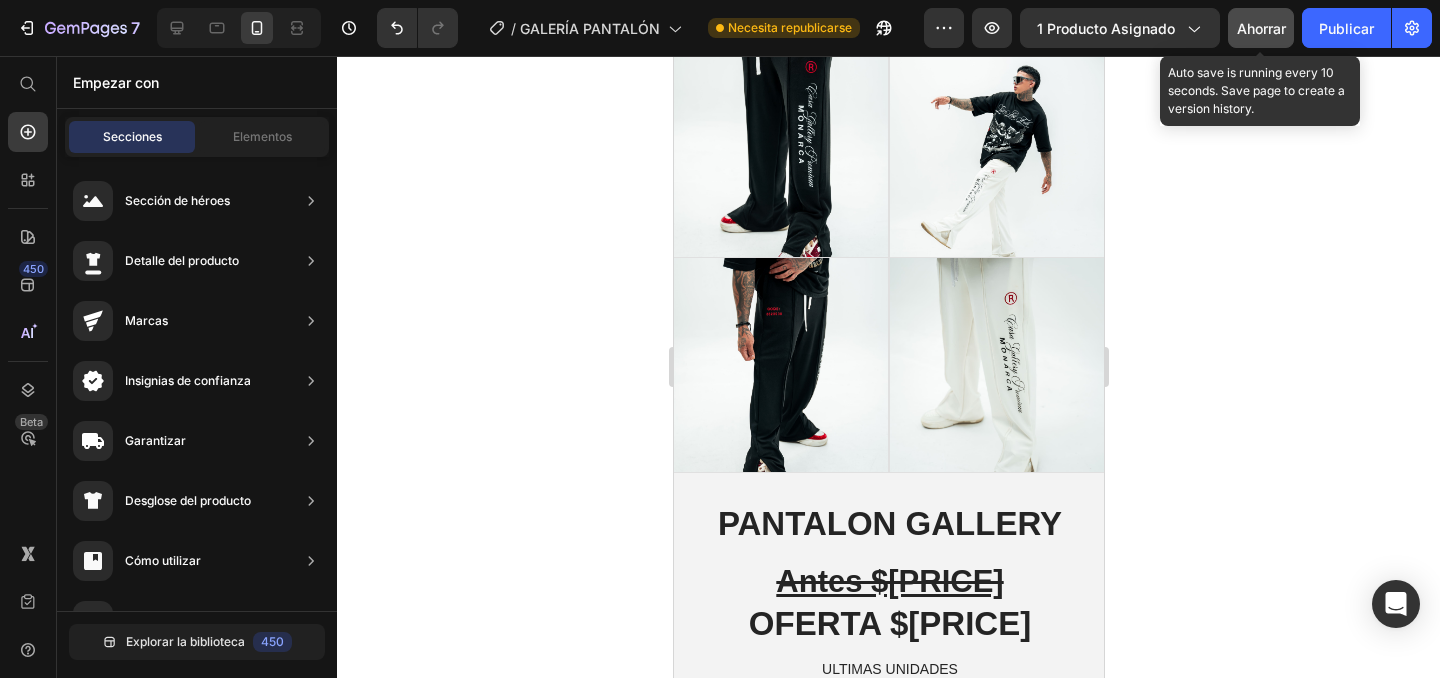click on "Ahorrar" at bounding box center [1261, 28] 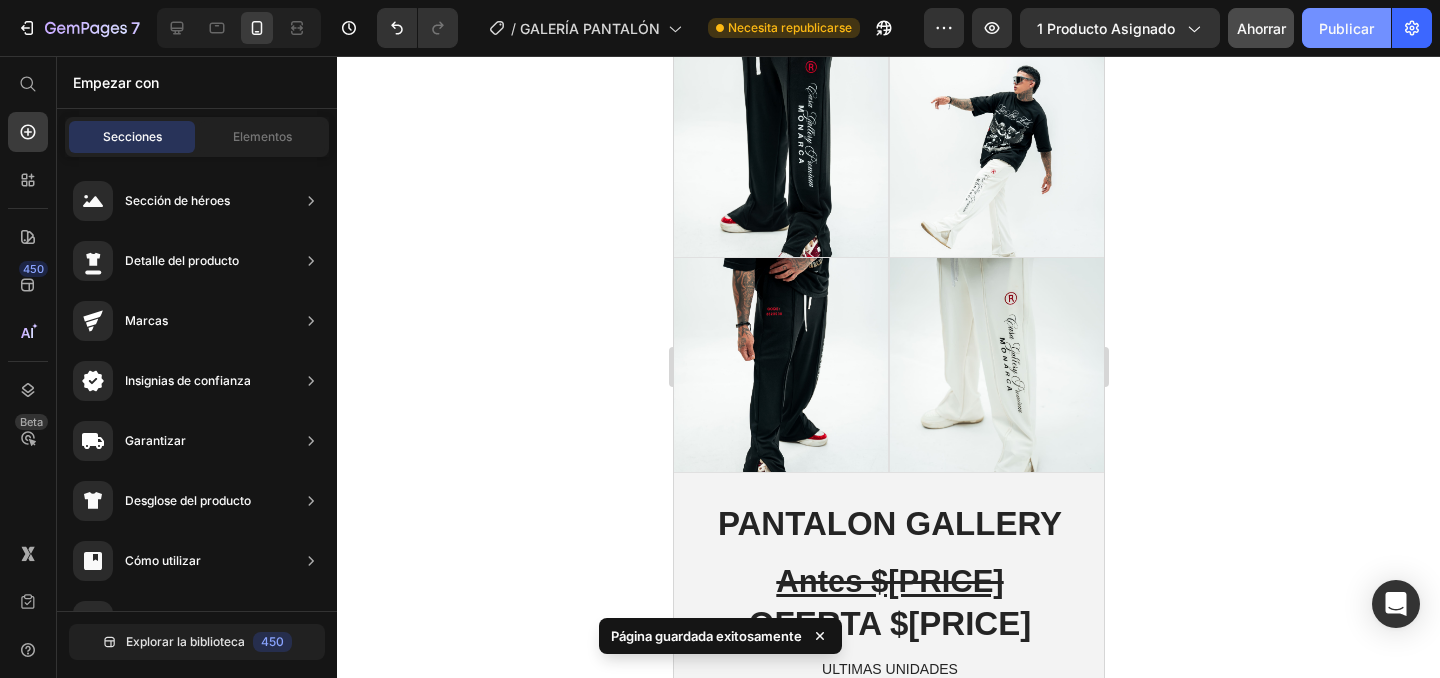 click on "Publicar" at bounding box center [1346, 28] 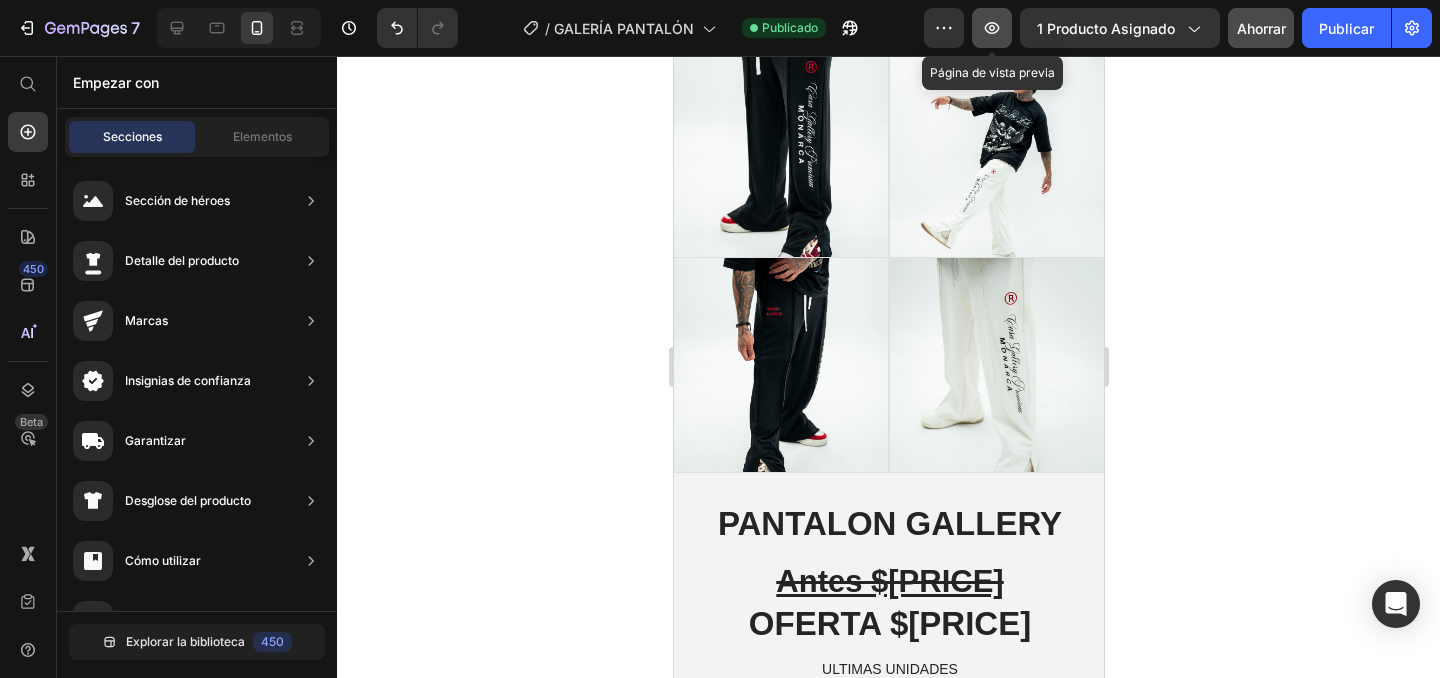 click 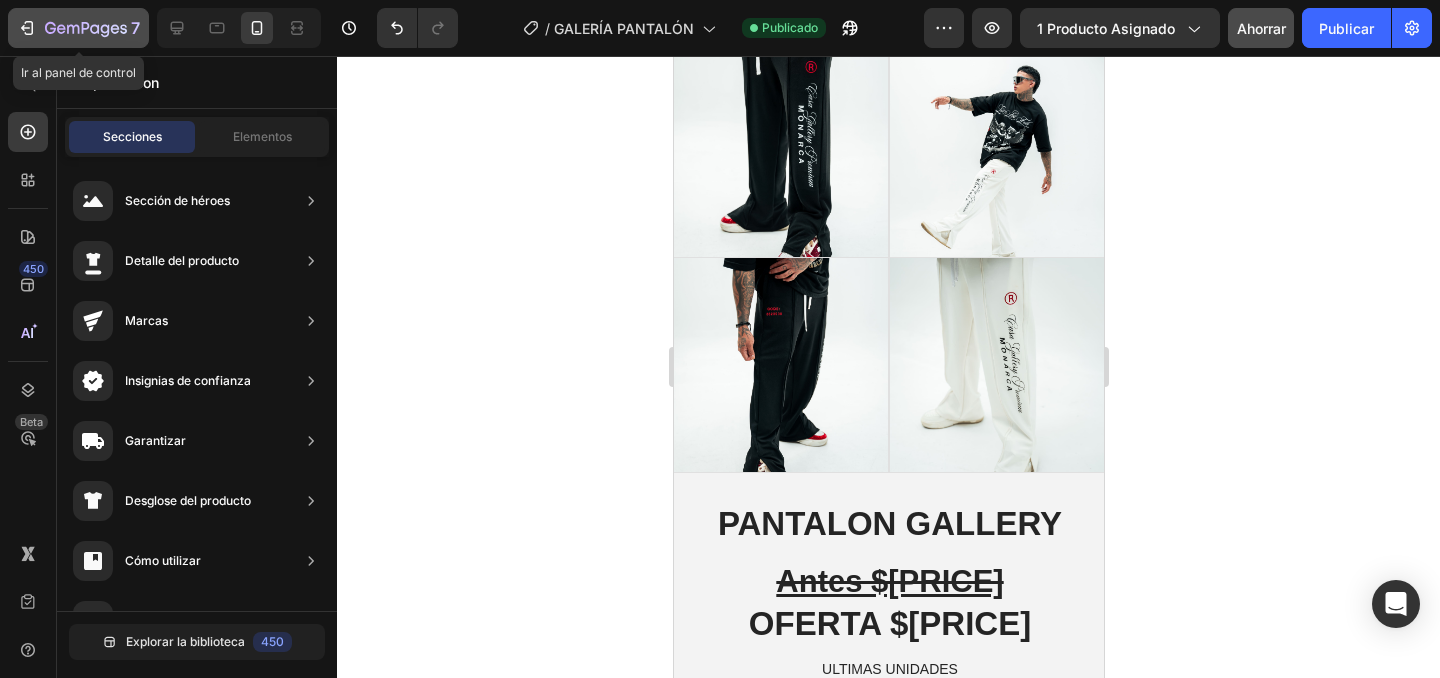 click 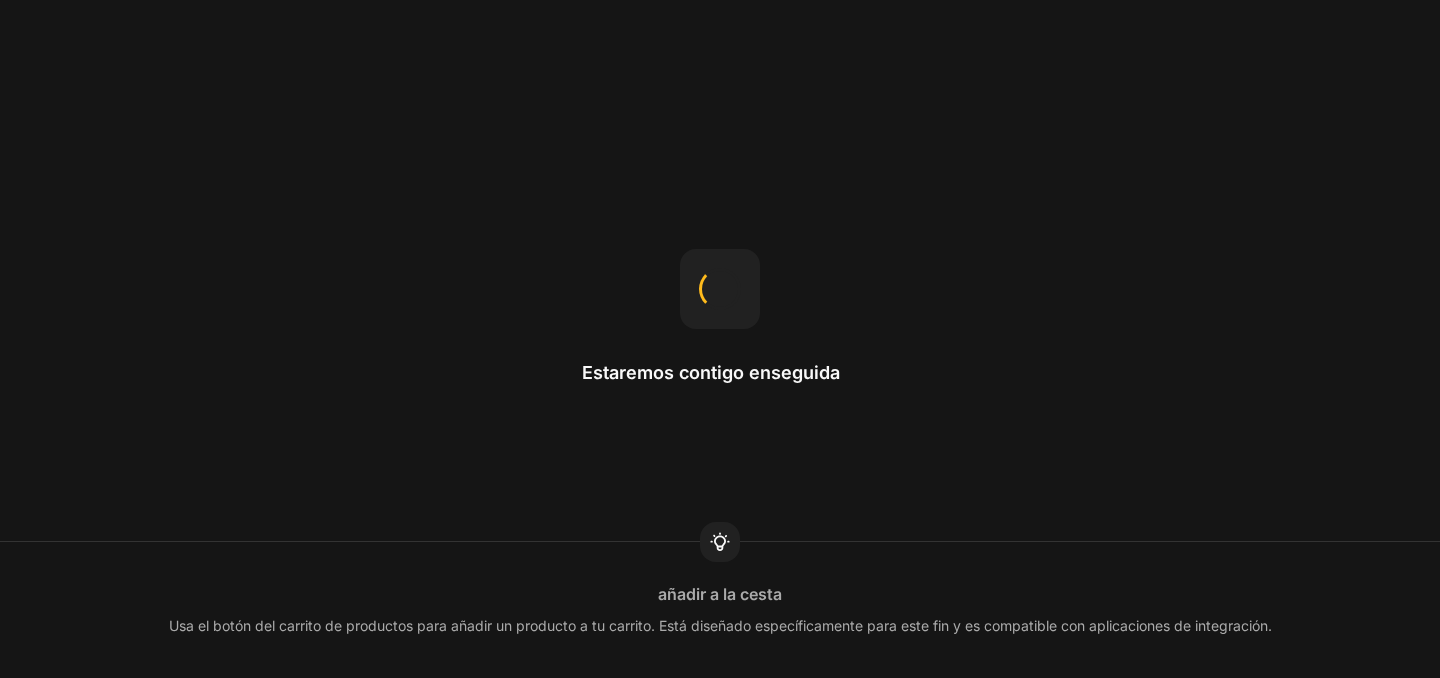 scroll, scrollTop: 0, scrollLeft: 0, axis: both 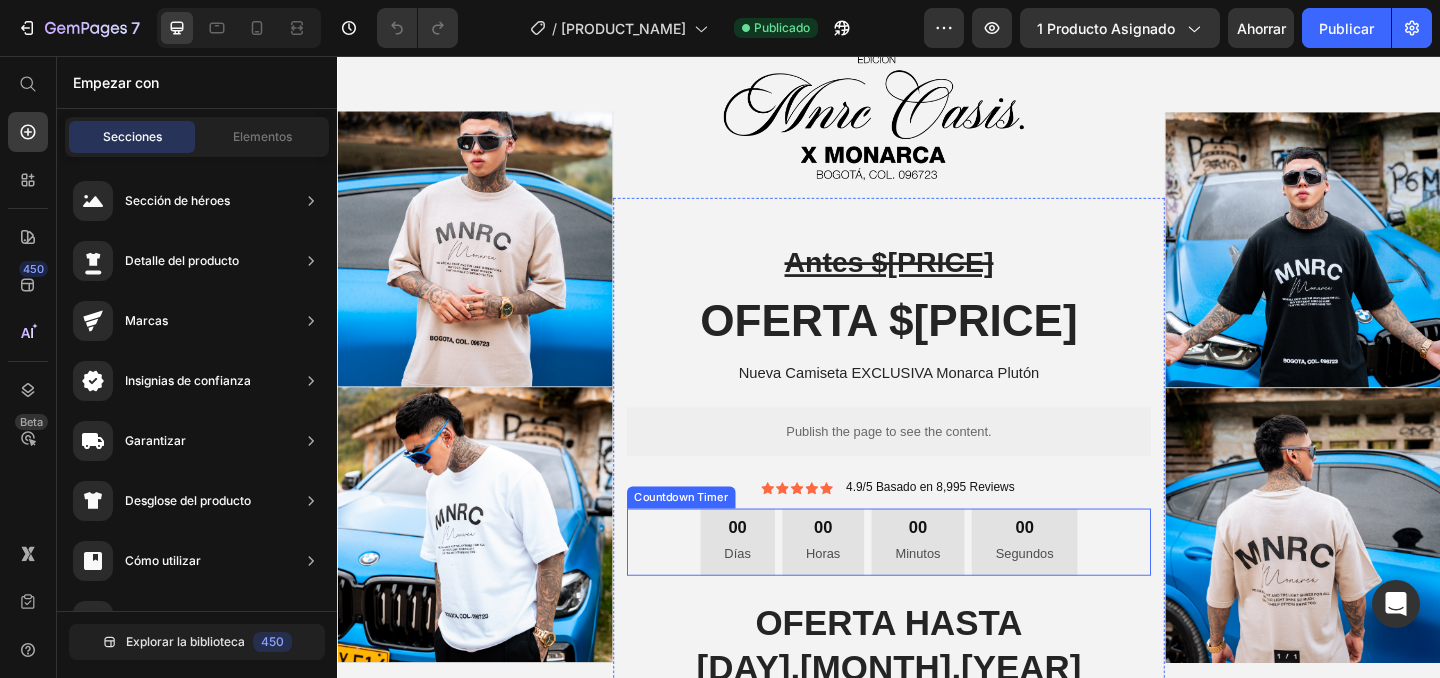 drag, startPoint x: 859, startPoint y: 567, endPoint x: 469, endPoint y: 439, distance: 410.46802 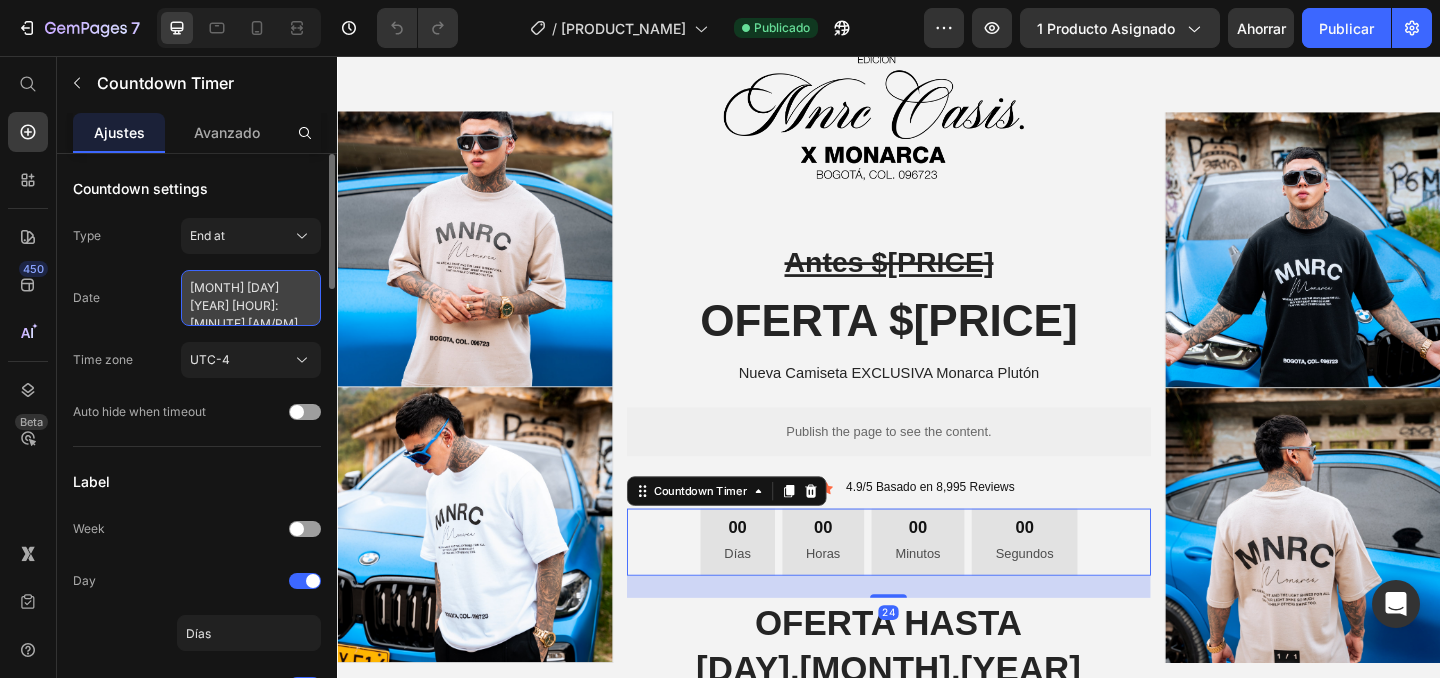 click on "July 10 2025 11:59 PM" at bounding box center (251, 298) 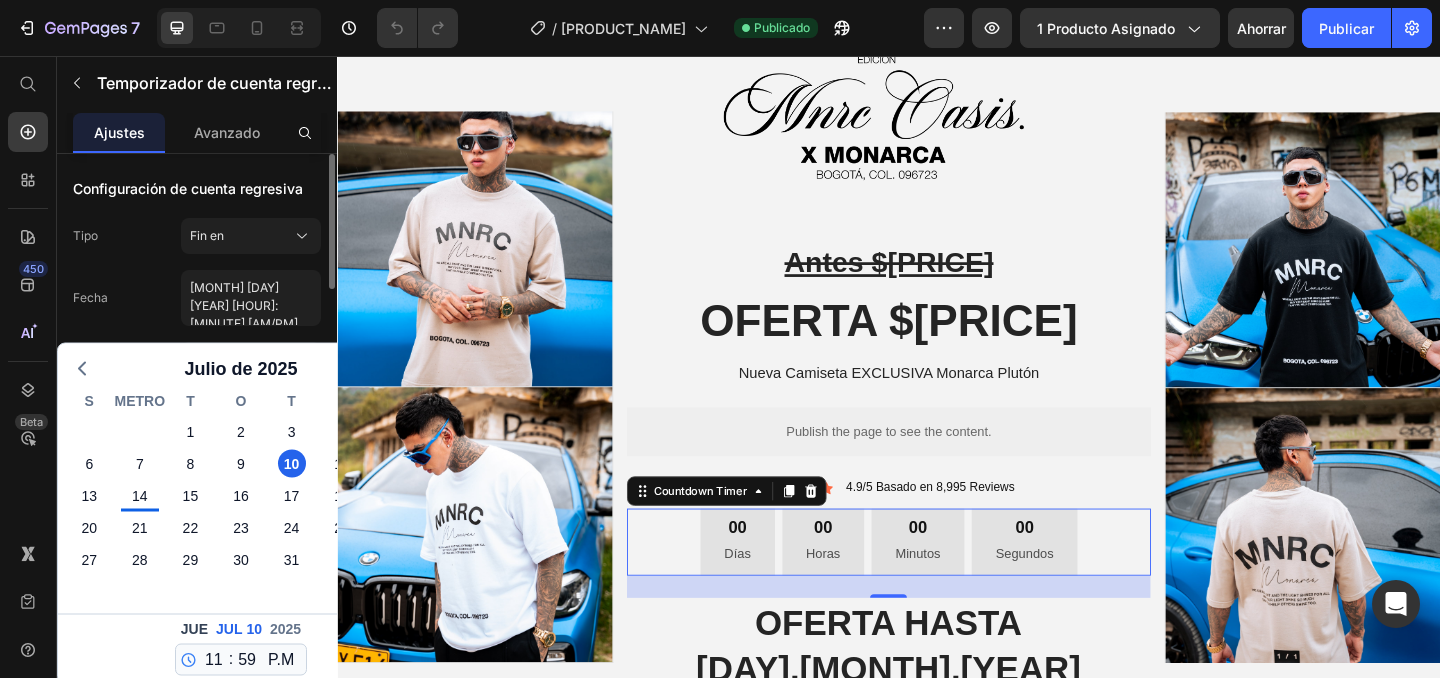 click on "20" 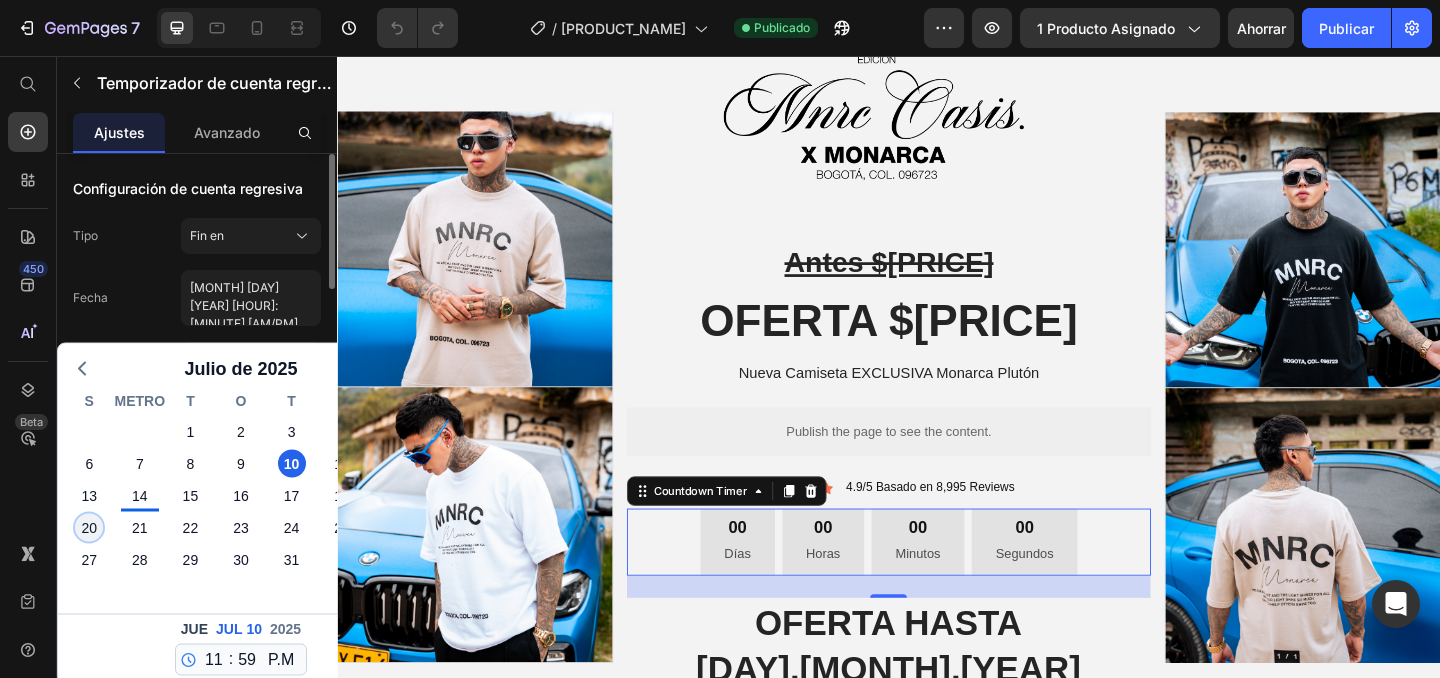 click on "20" at bounding box center [89, 528] 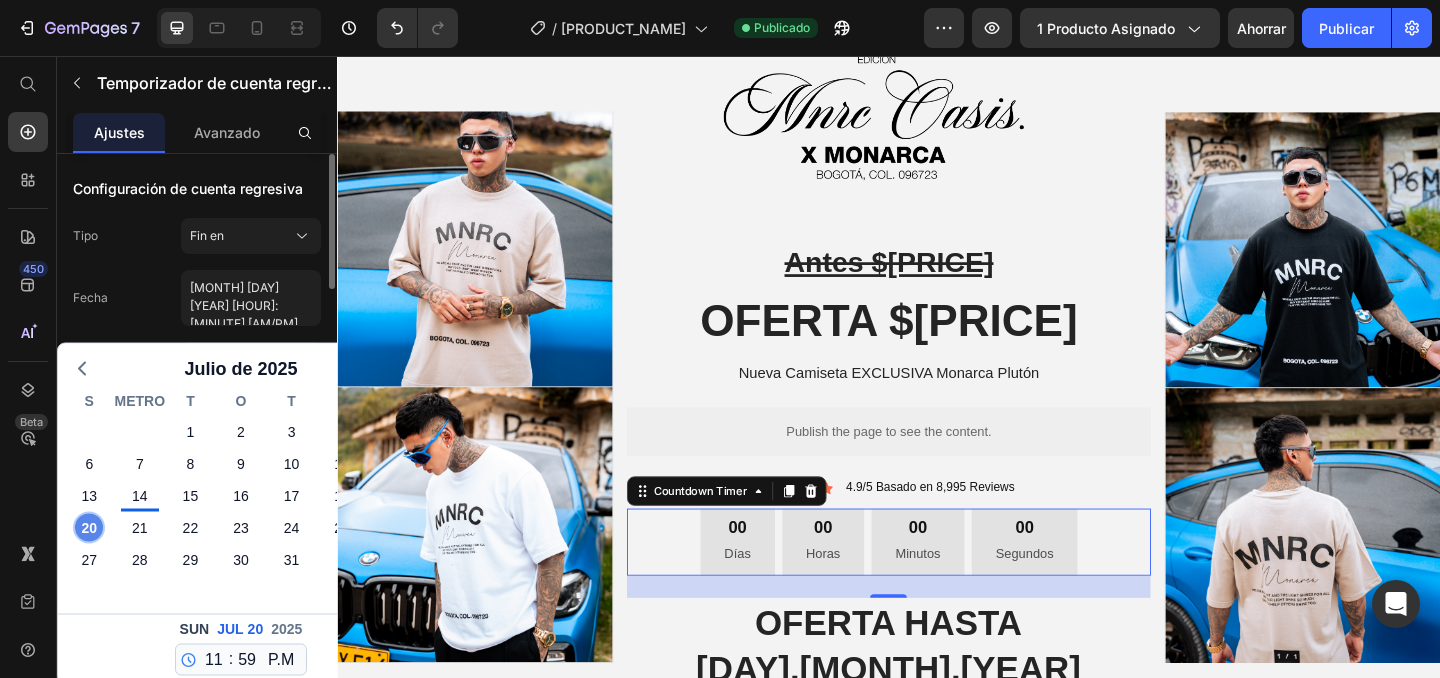type on "July 20 2025 11:59 PM" 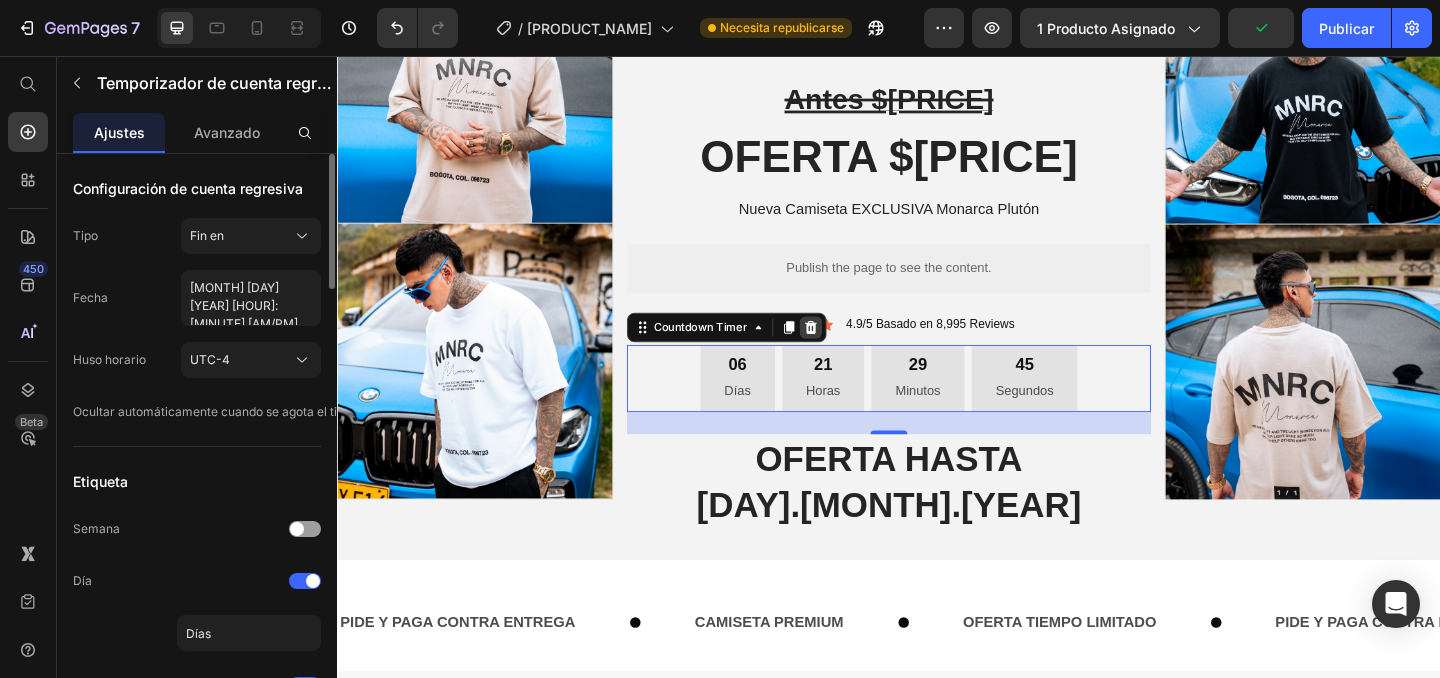 scroll, scrollTop: 289, scrollLeft: 0, axis: vertical 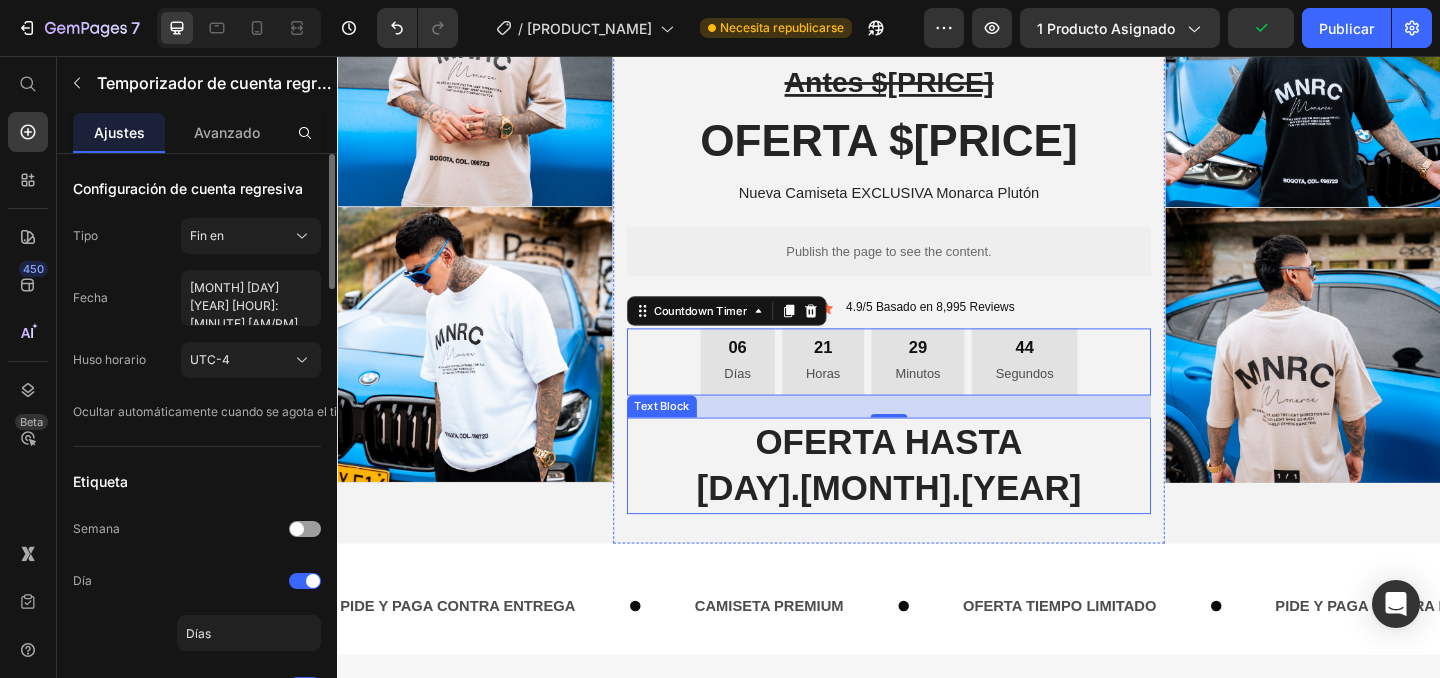 click on "[DAY].[MONTH].2025" at bounding box center [937, 526] 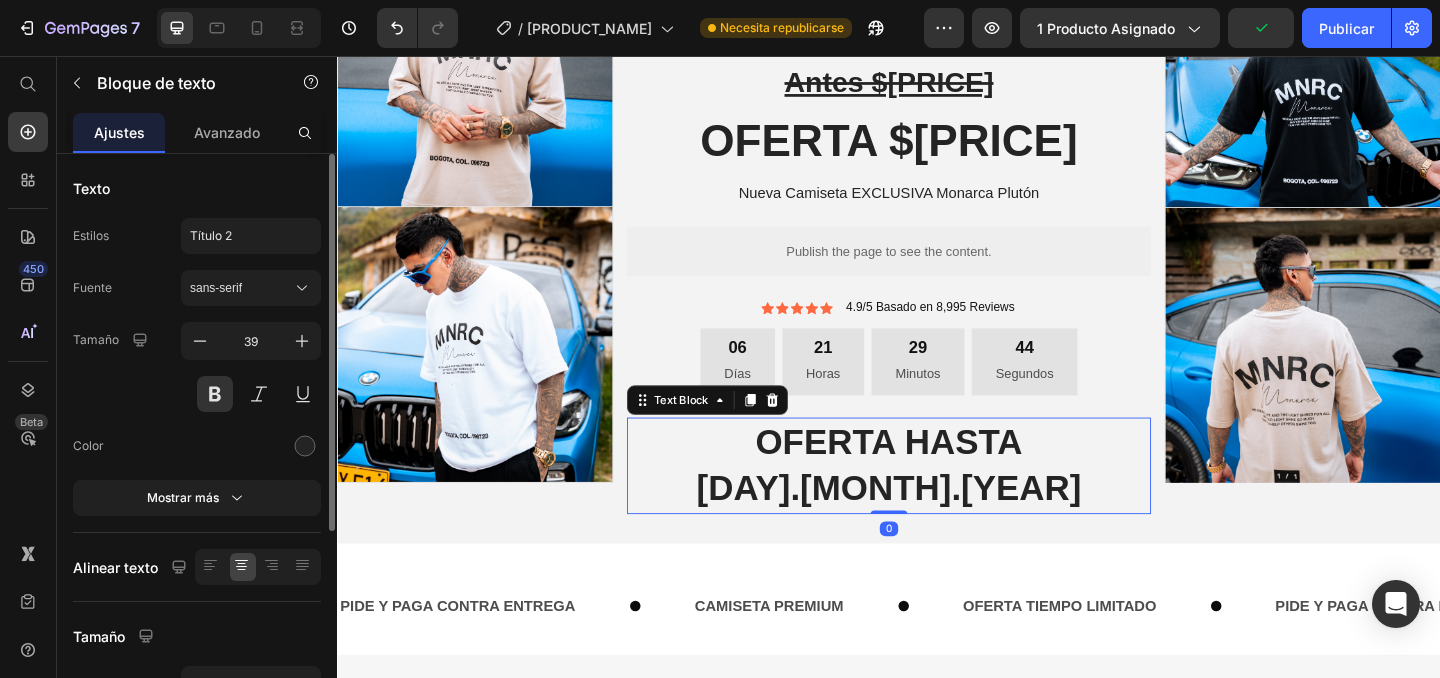 click on "[DAY].[MONTH].2025" at bounding box center (937, 526) 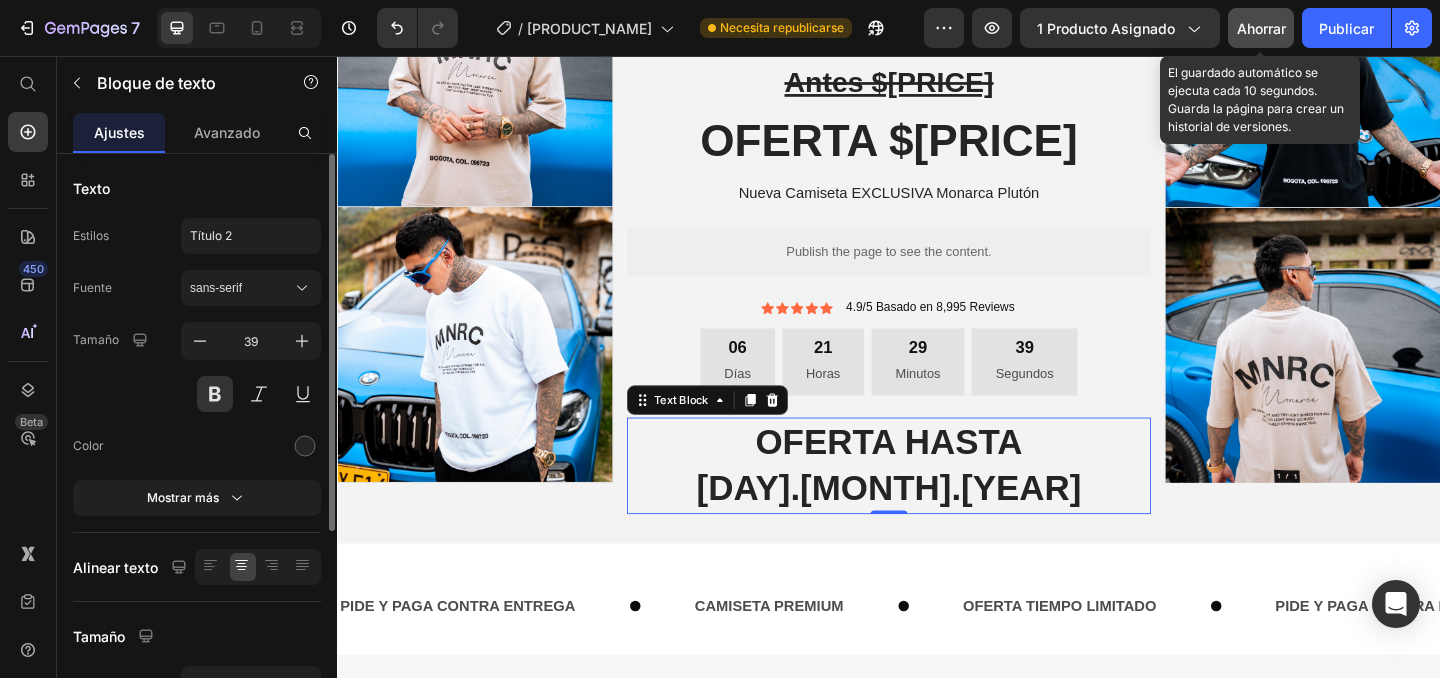 click on "Ahorrar" 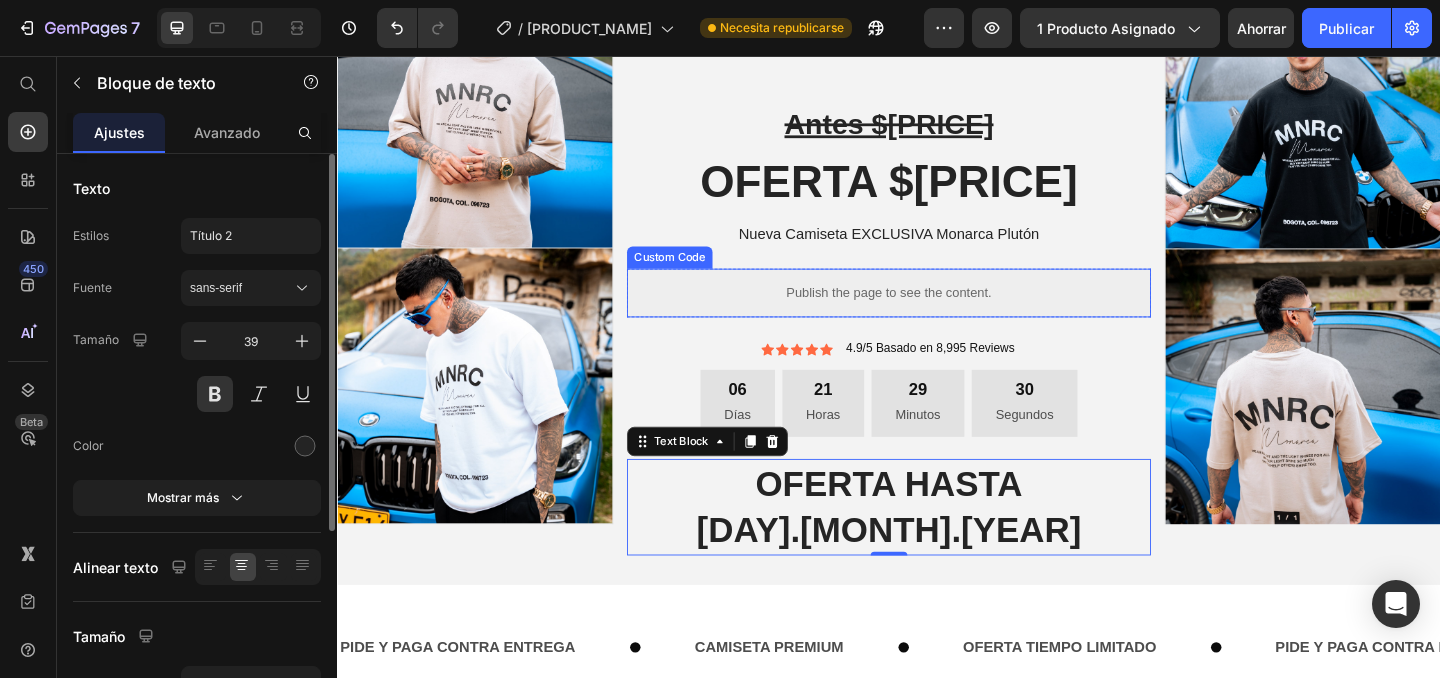 scroll, scrollTop: 0, scrollLeft: 0, axis: both 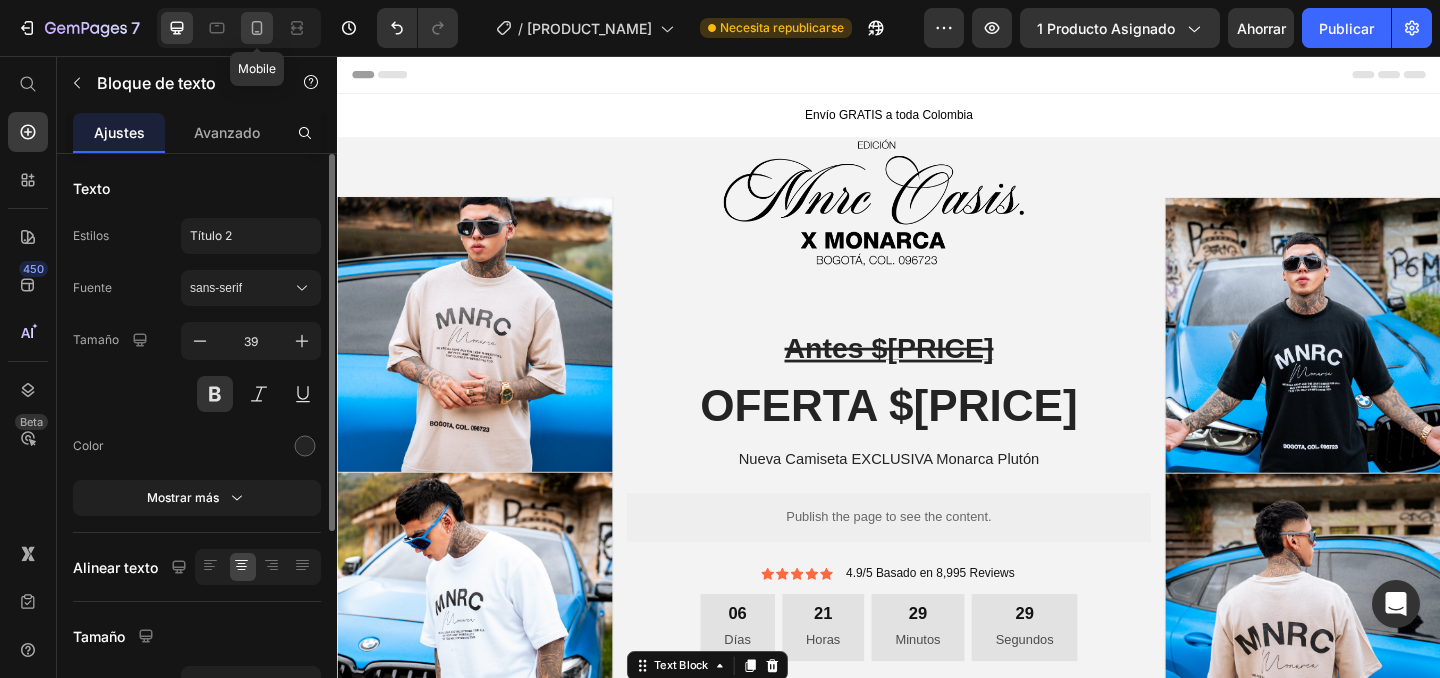 click 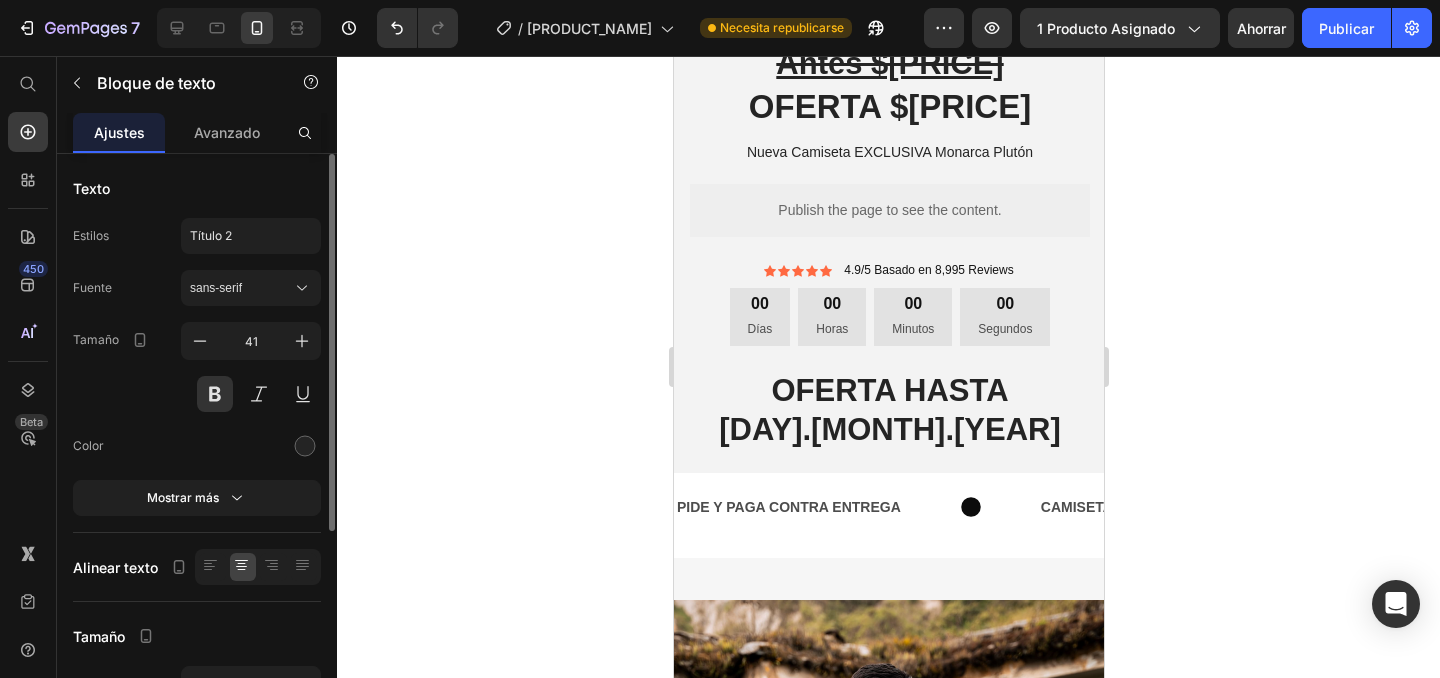 scroll, scrollTop: 698, scrollLeft: 0, axis: vertical 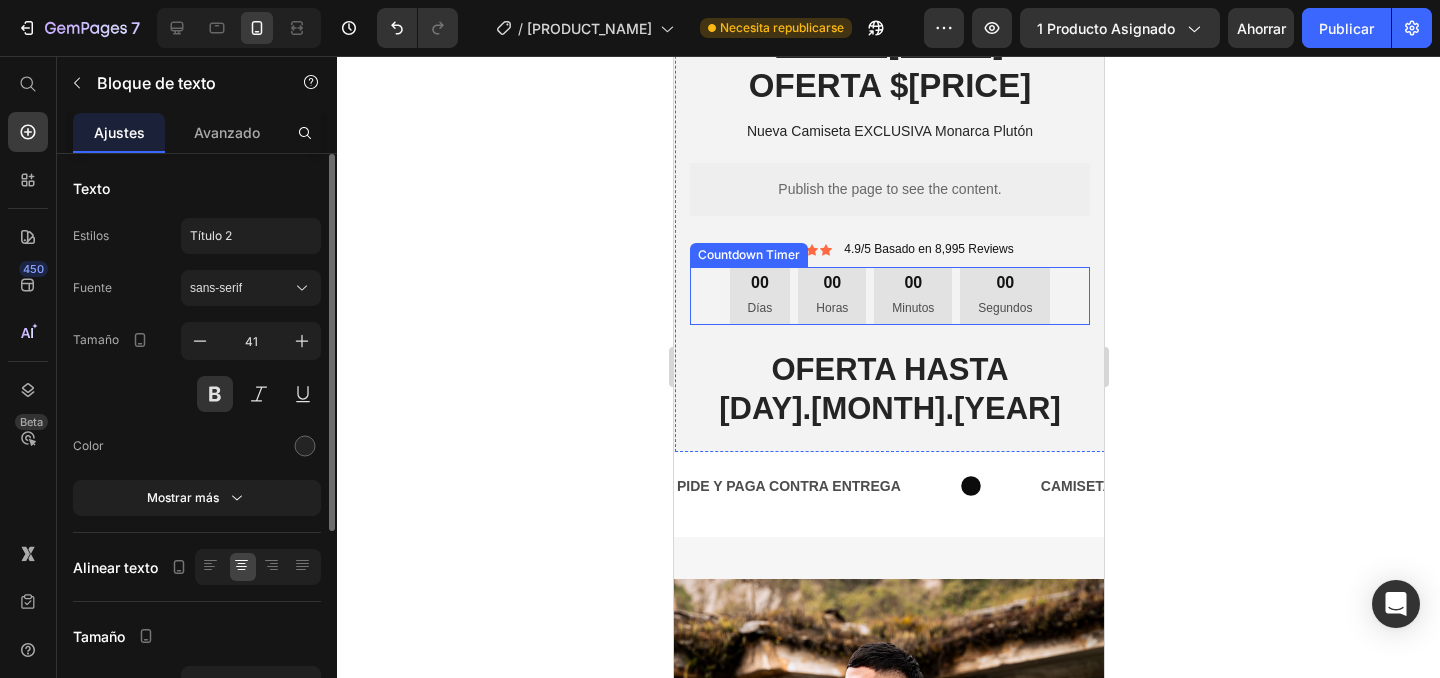 click on "00 Horas" at bounding box center [831, 296] 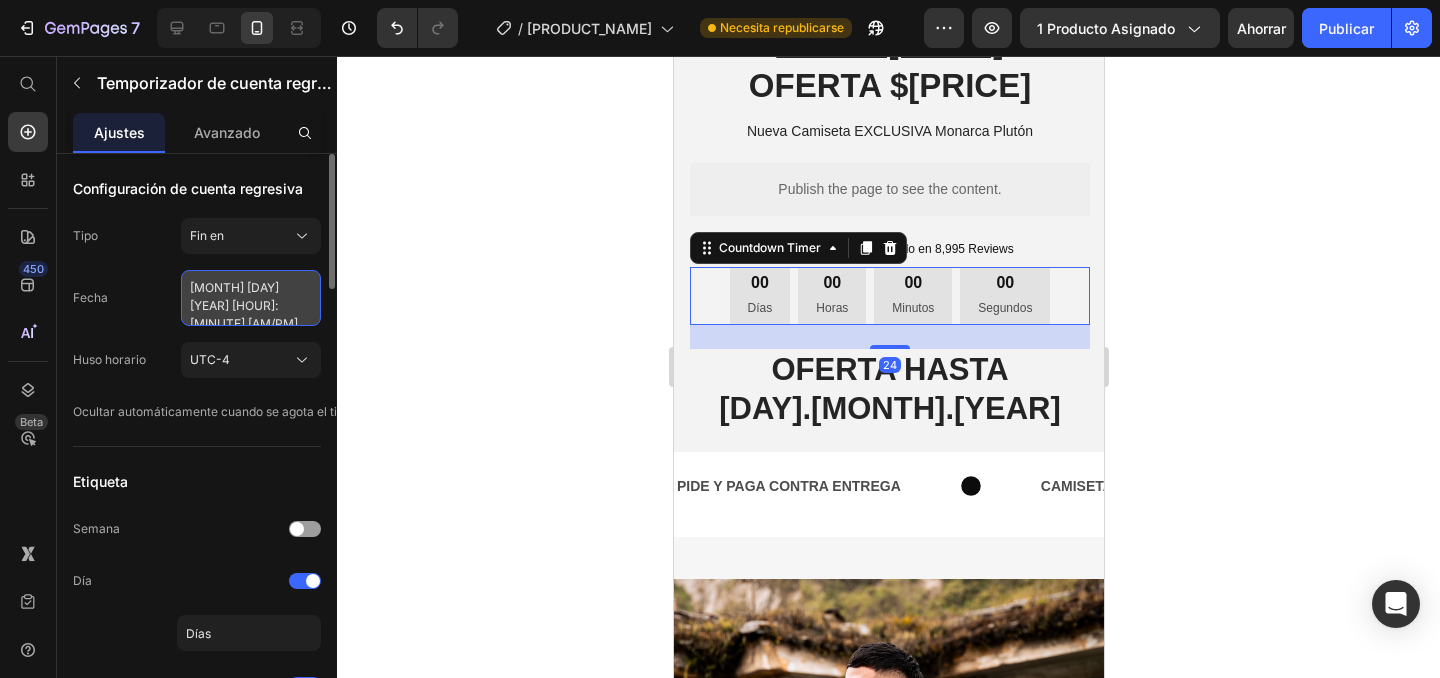 click on "July 10 2025 11:59 PM" at bounding box center [251, 298] 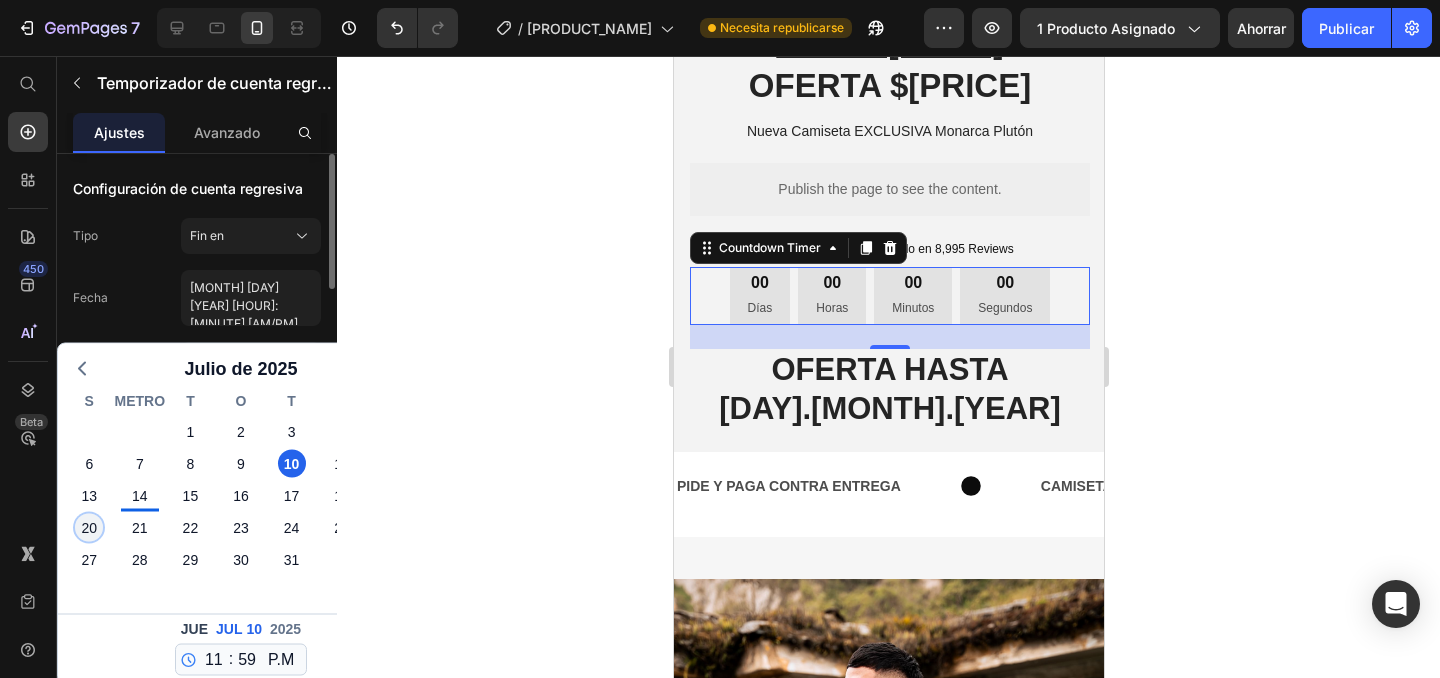 click on "20" at bounding box center (89, 528) 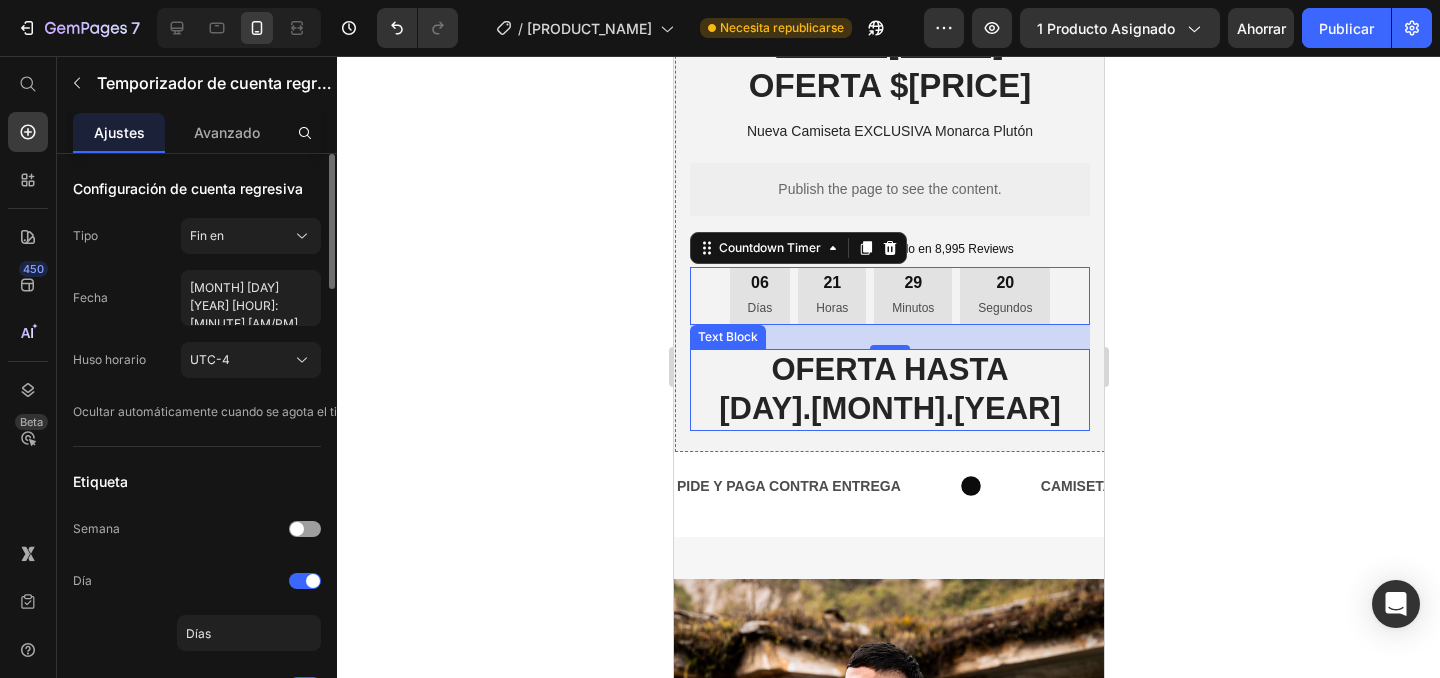 click on "[DAY].[MONTH].2025" at bounding box center [889, 408] 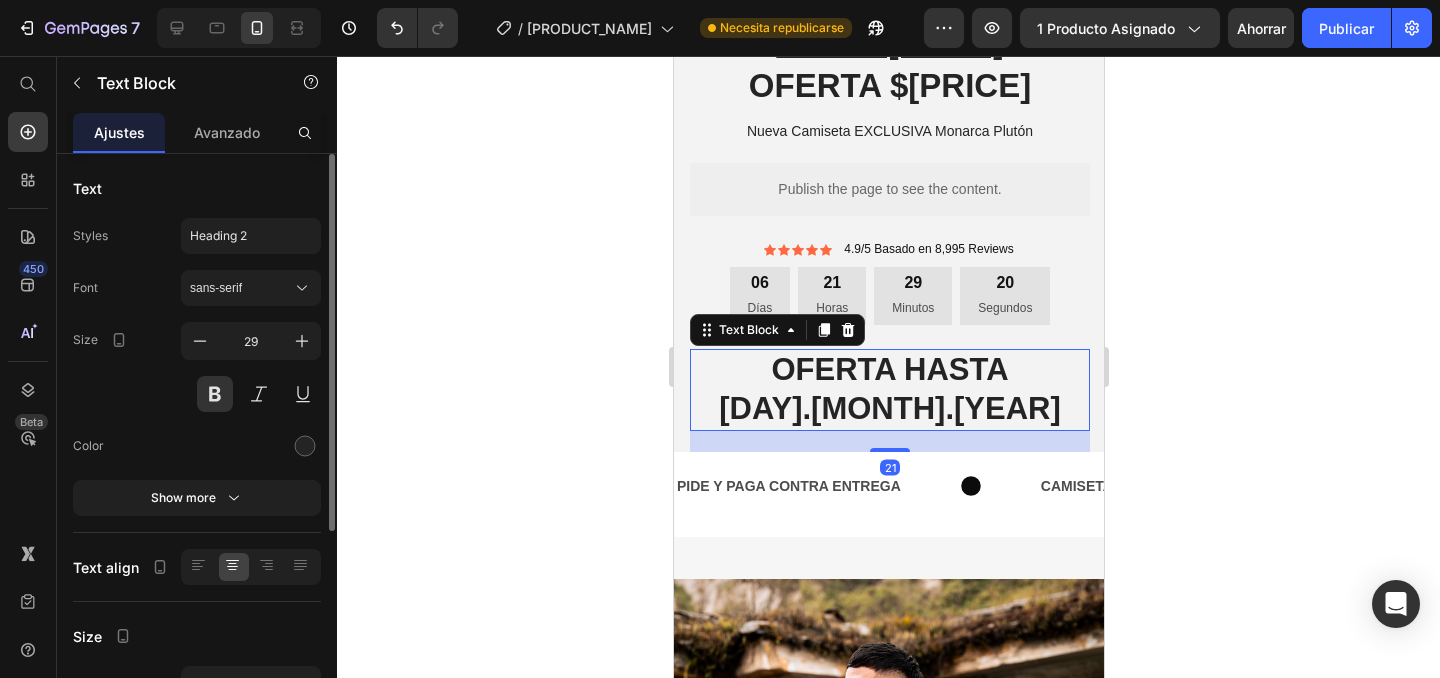 click on "[DAY].[MONTH].2025" at bounding box center [889, 408] 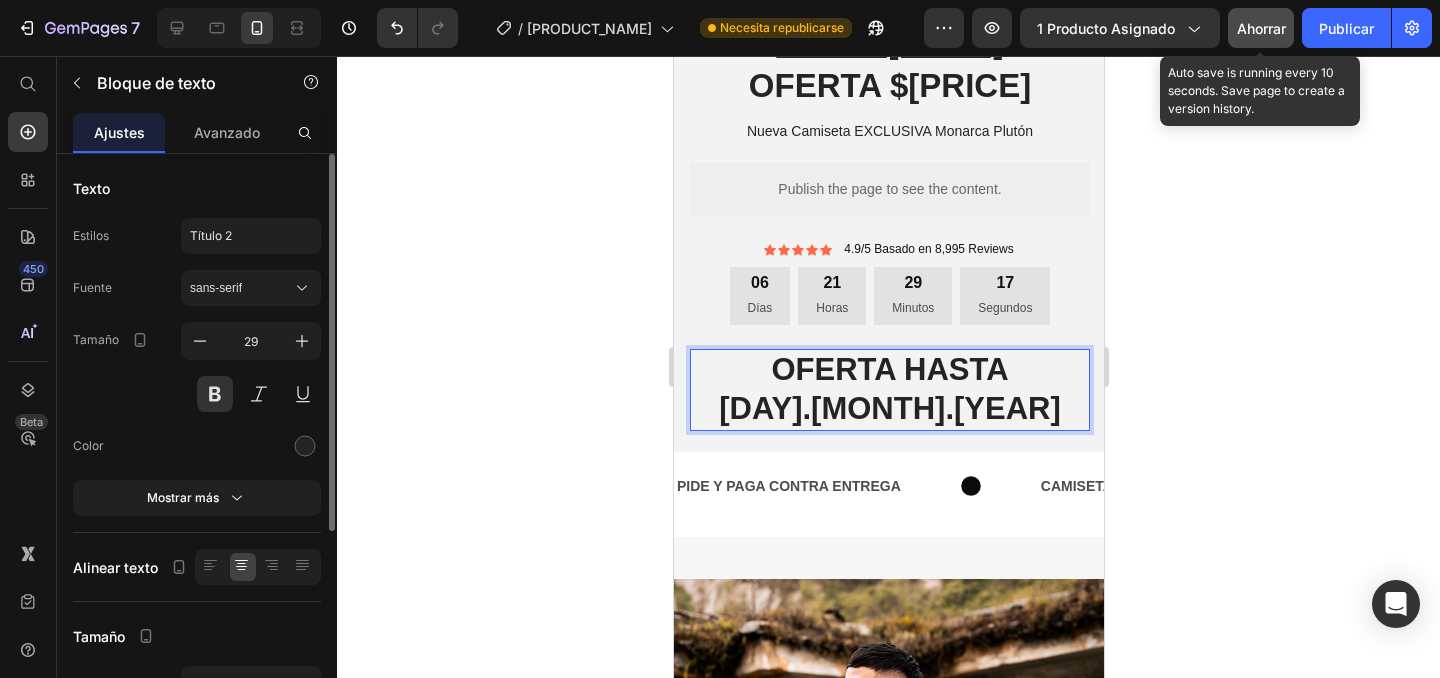 click on "Ahorrar" at bounding box center [1261, 28] 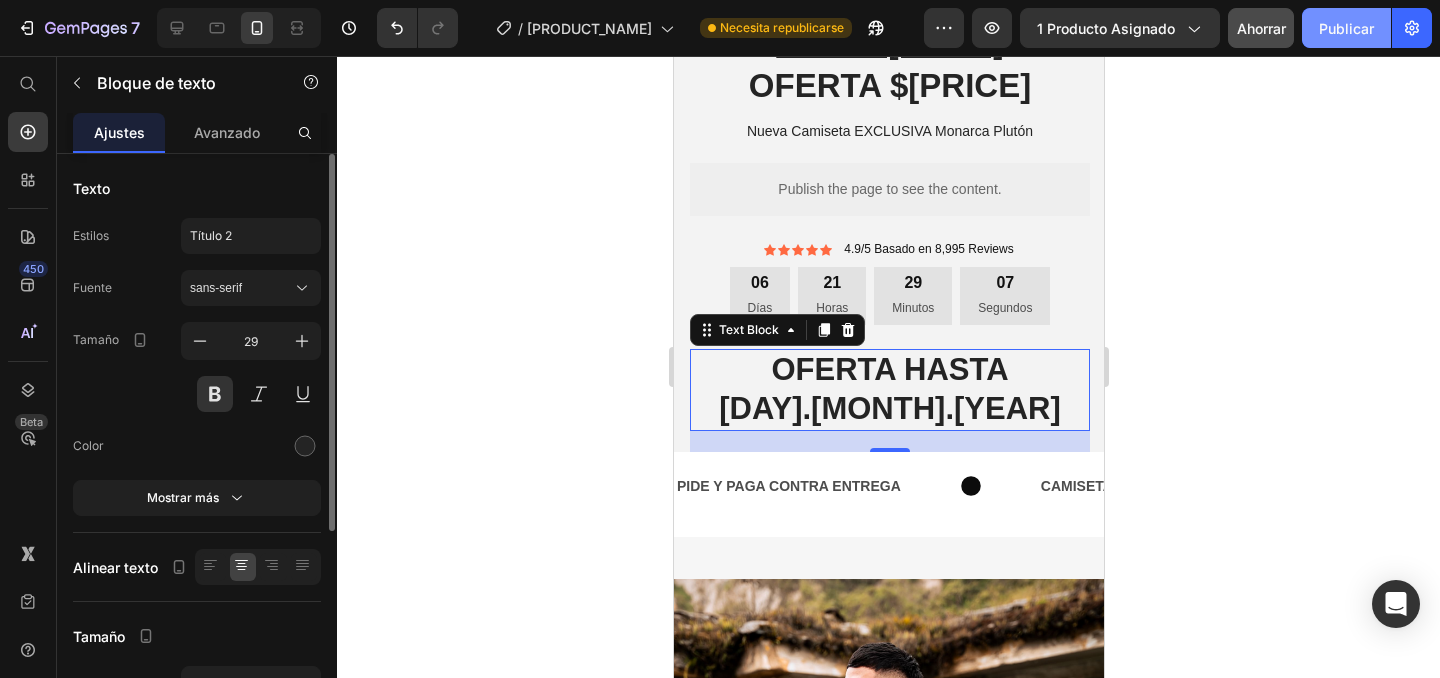 click on "Publicar" at bounding box center [1346, 28] 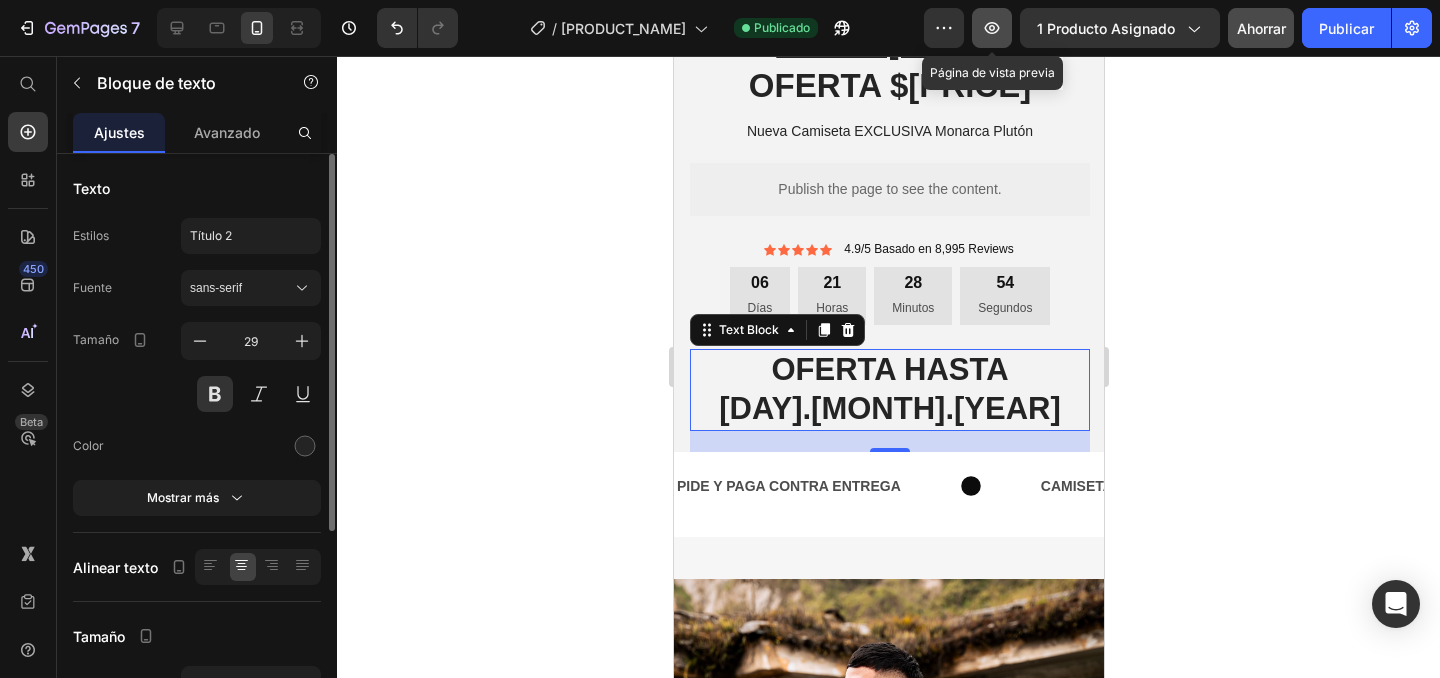 click 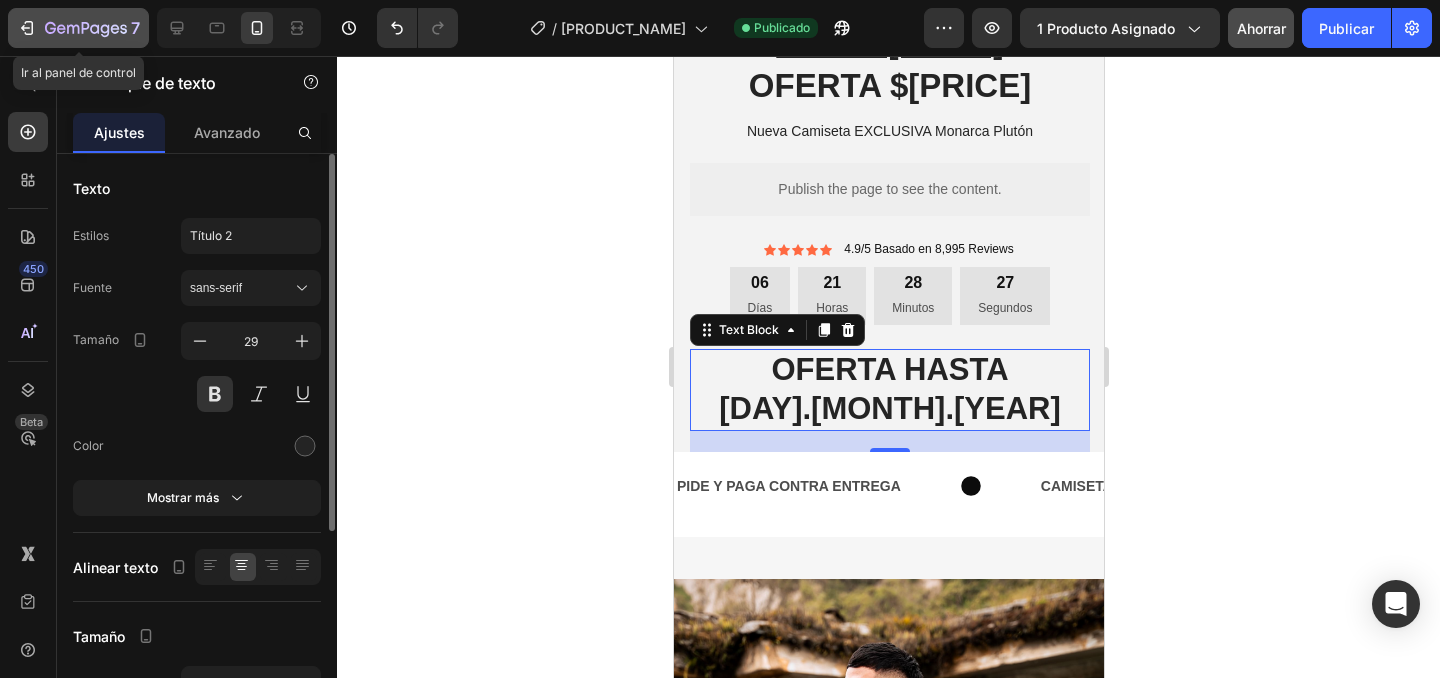 click 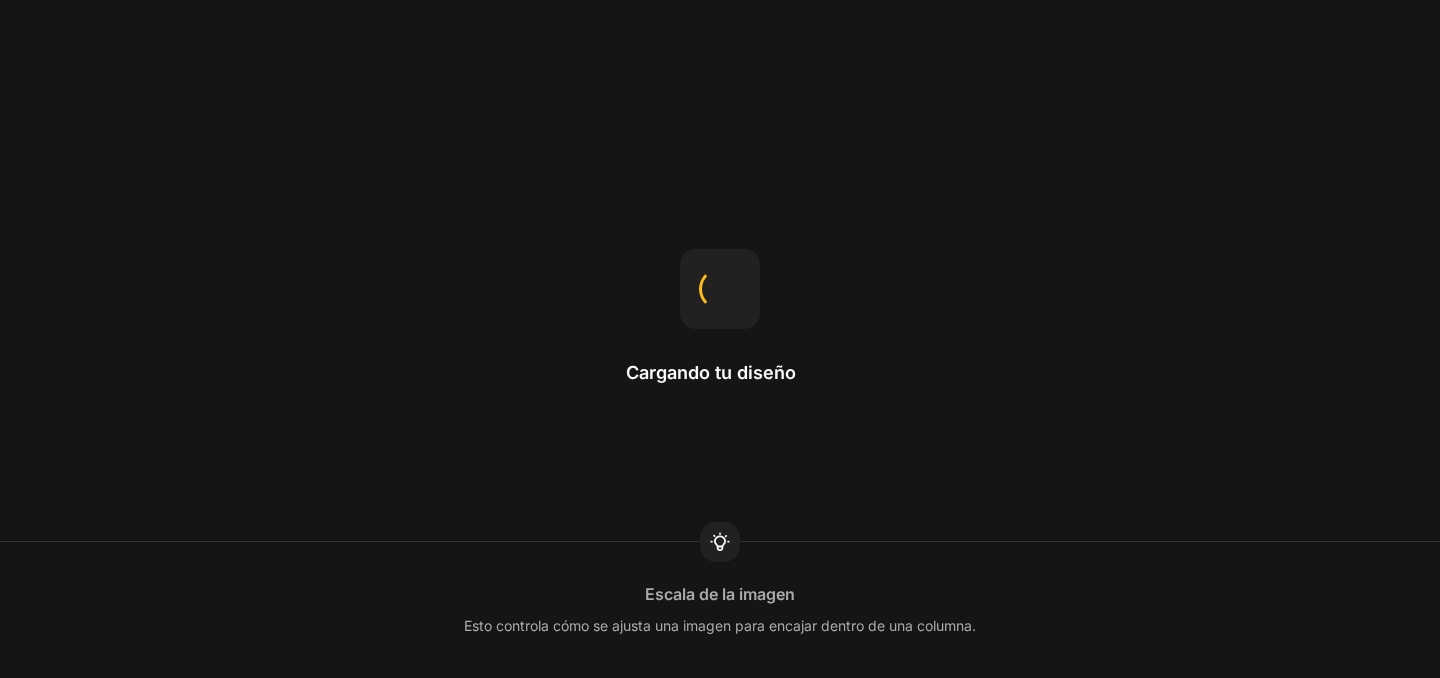 scroll, scrollTop: 0, scrollLeft: 0, axis: both 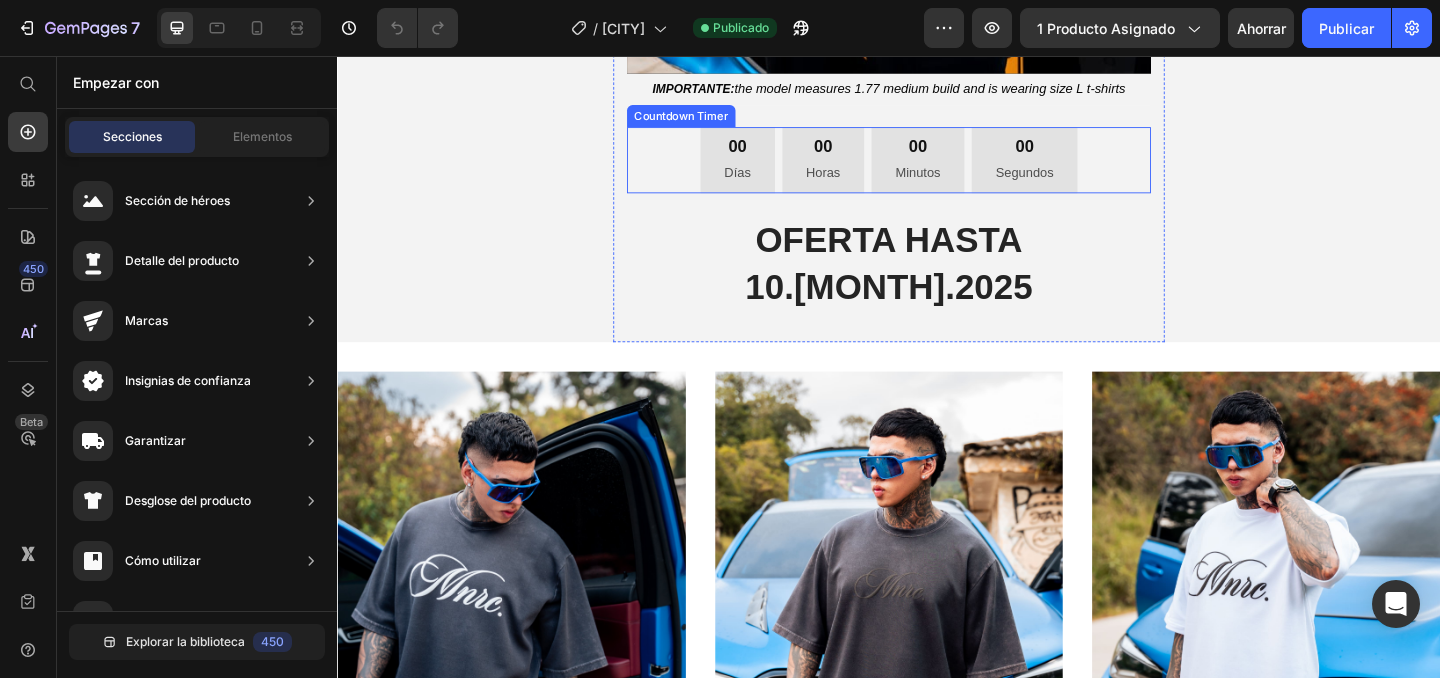 click on "00 Días" at bounding box center (772, 169) 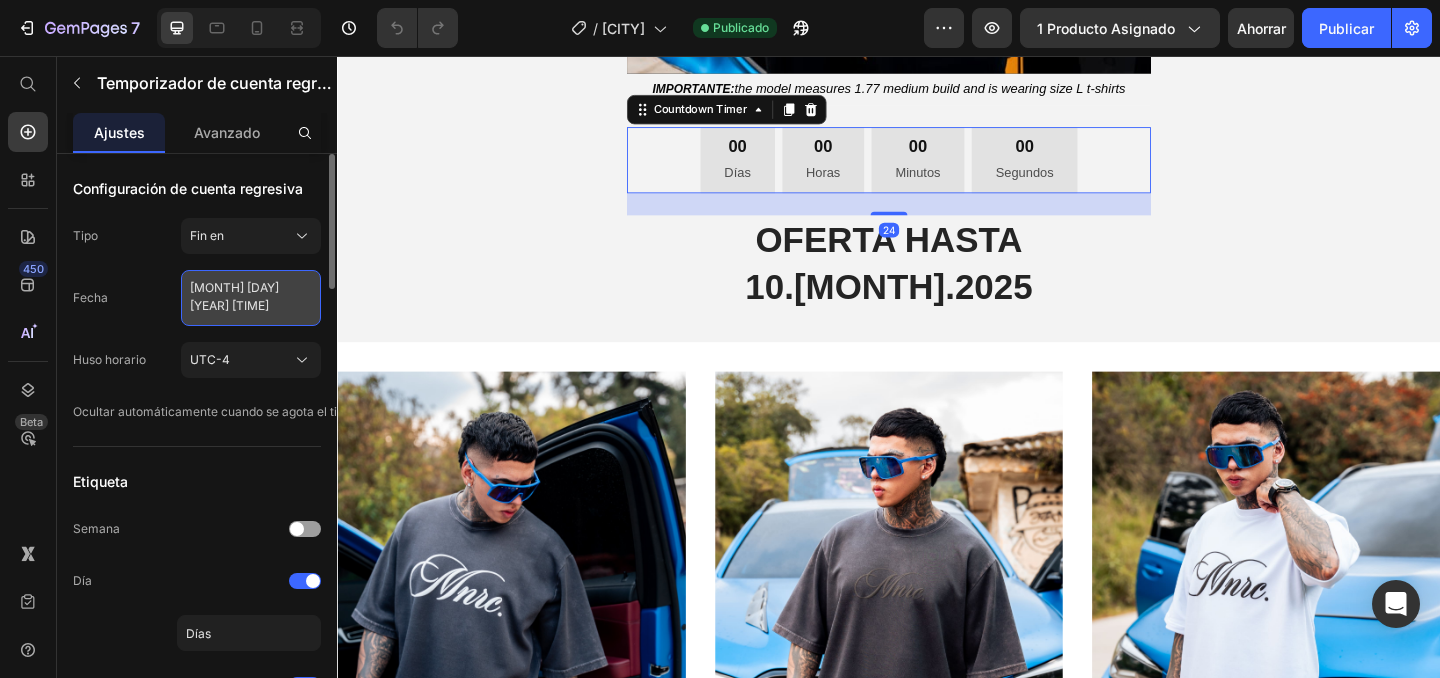 click on "July 10 2025 11:59 PM" at bounding box center (251, 298) 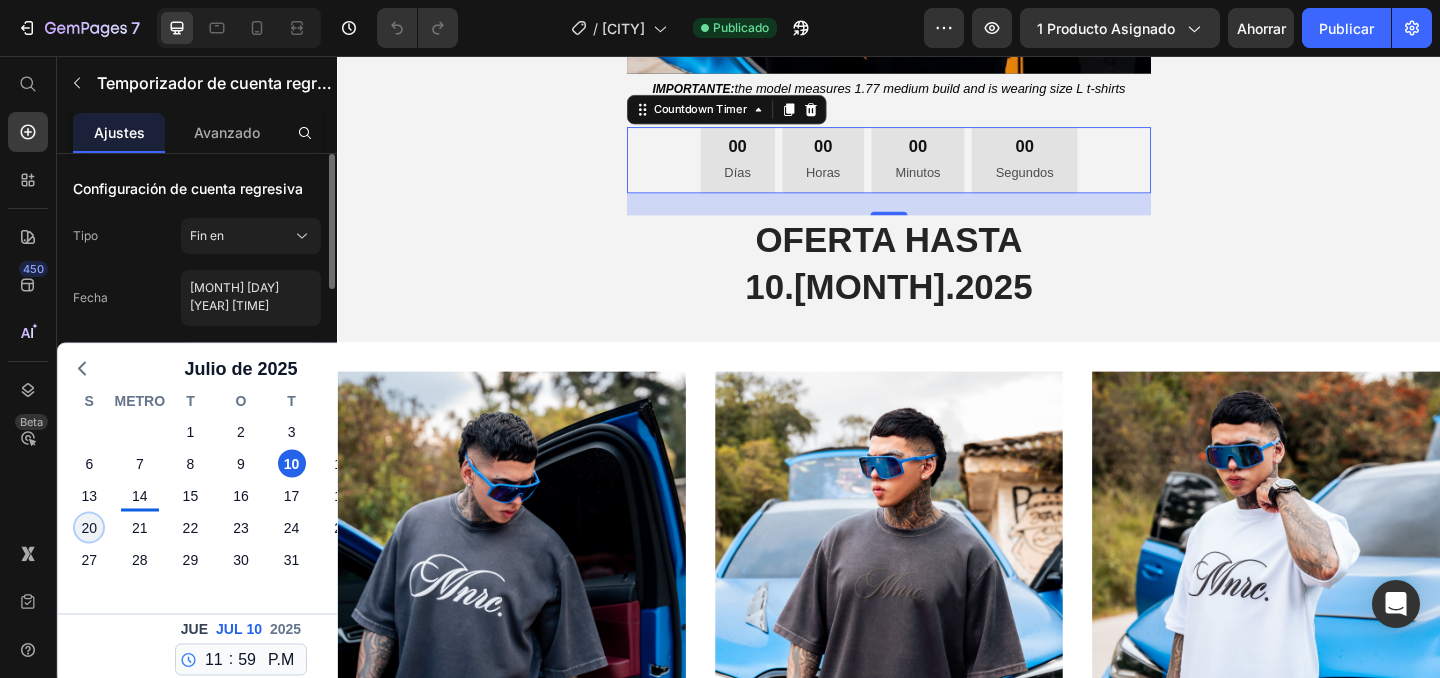 click on "20" at bounding box center [89, 528] 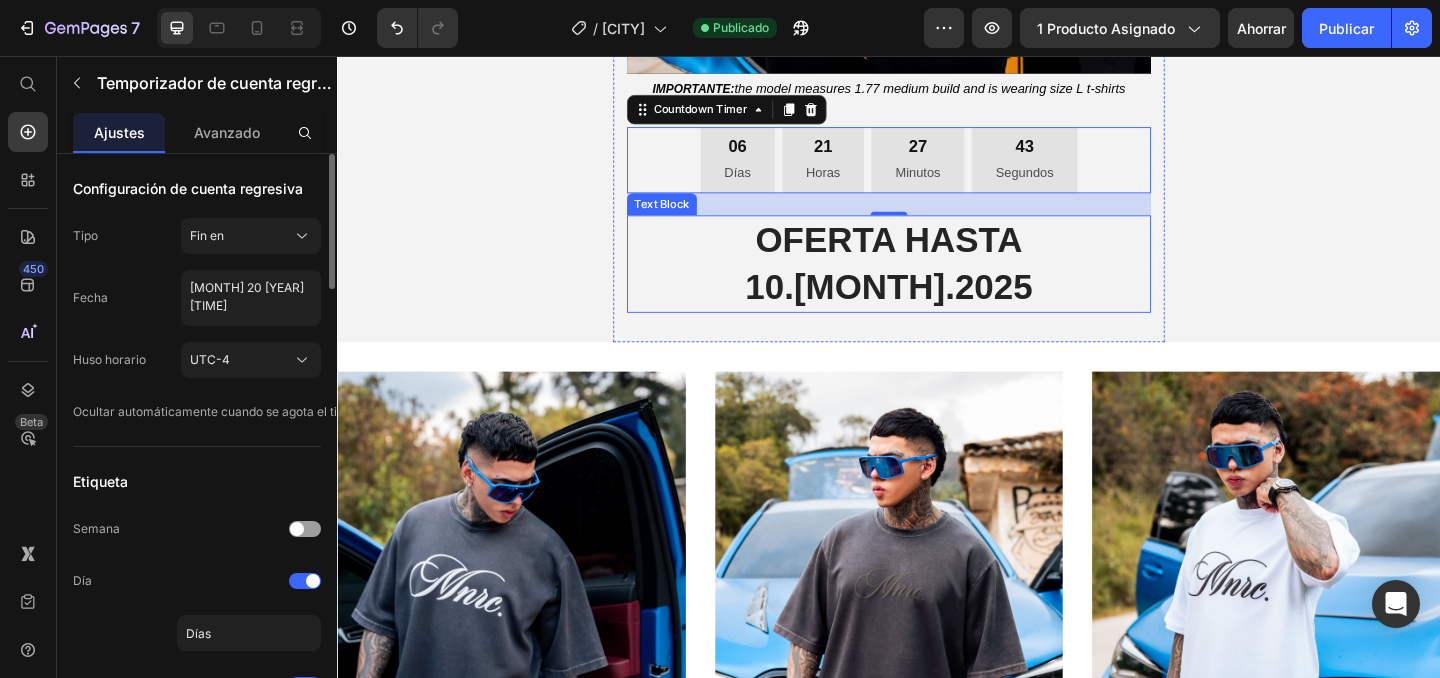 click on "[DAY].[MONTH].2025" at bounding box center (937, 307) 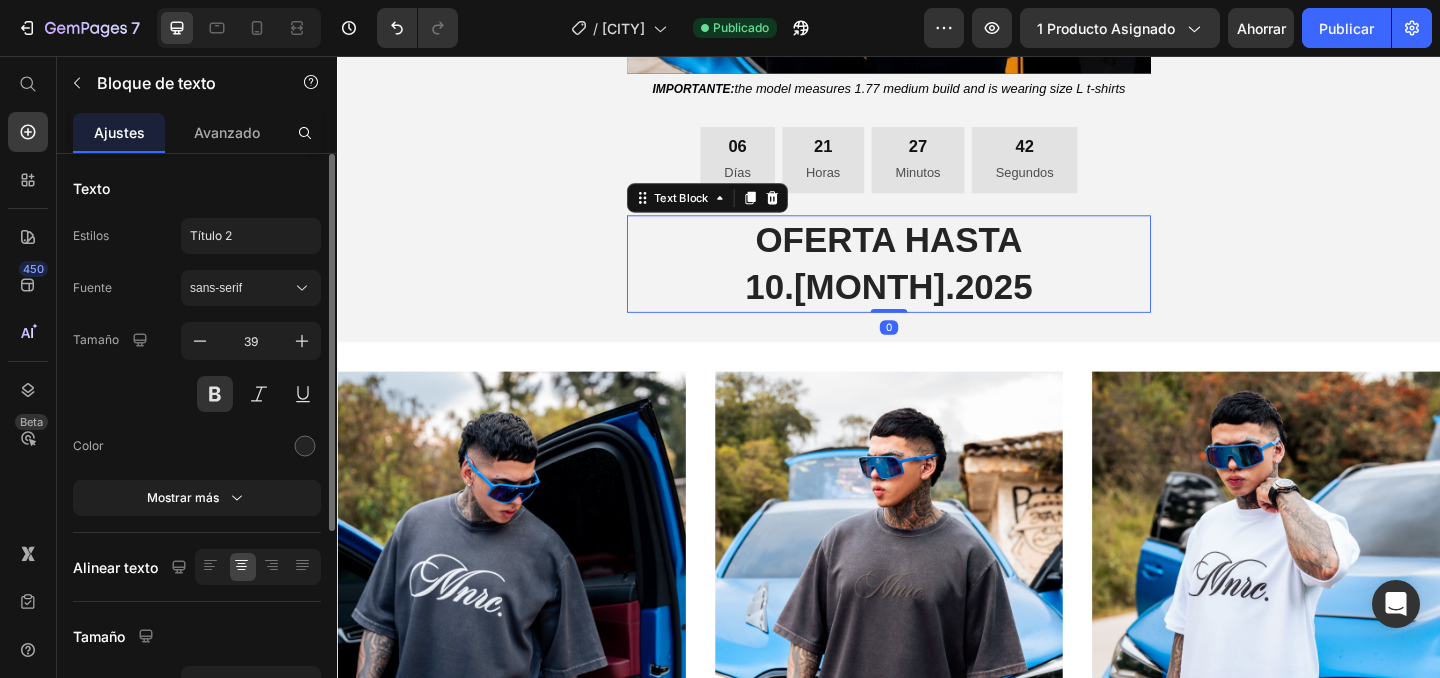 click on "[DAY].[MONTH].2025" at bounding box center (937, 307) 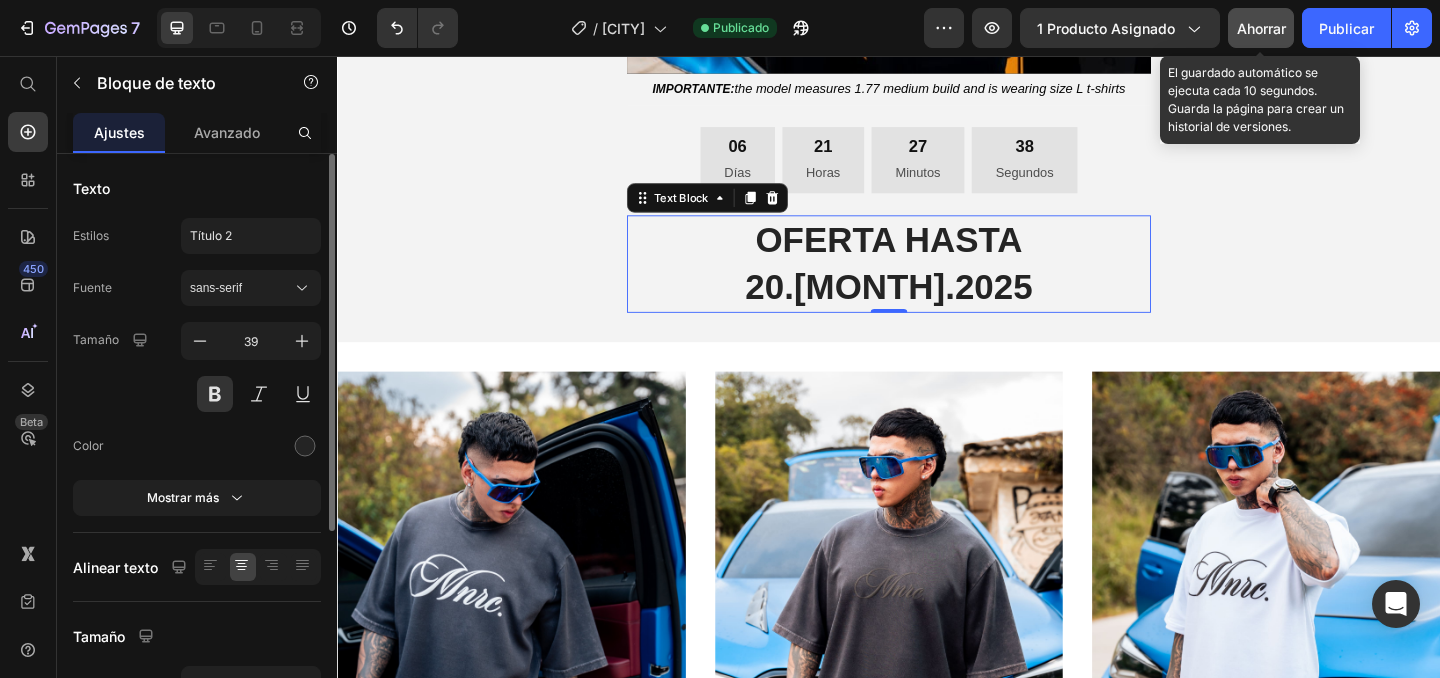 click on "Ahorrar" 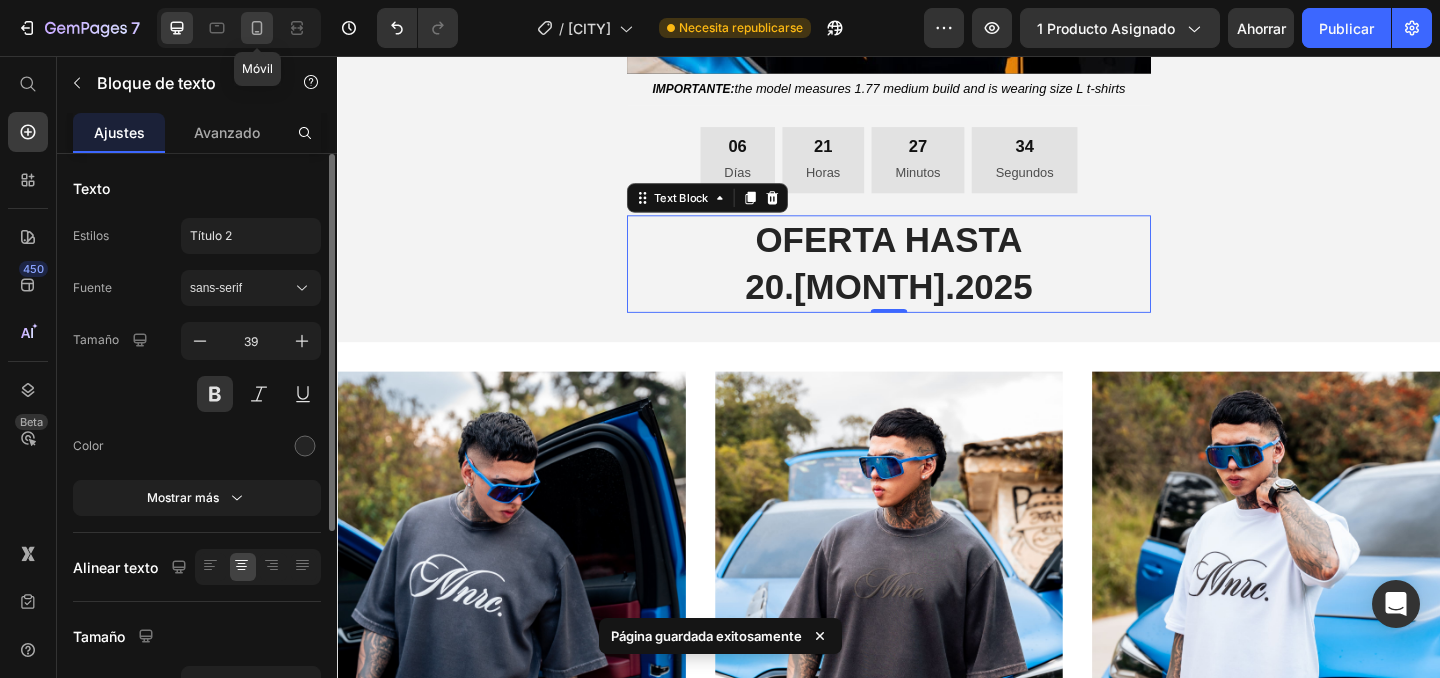click 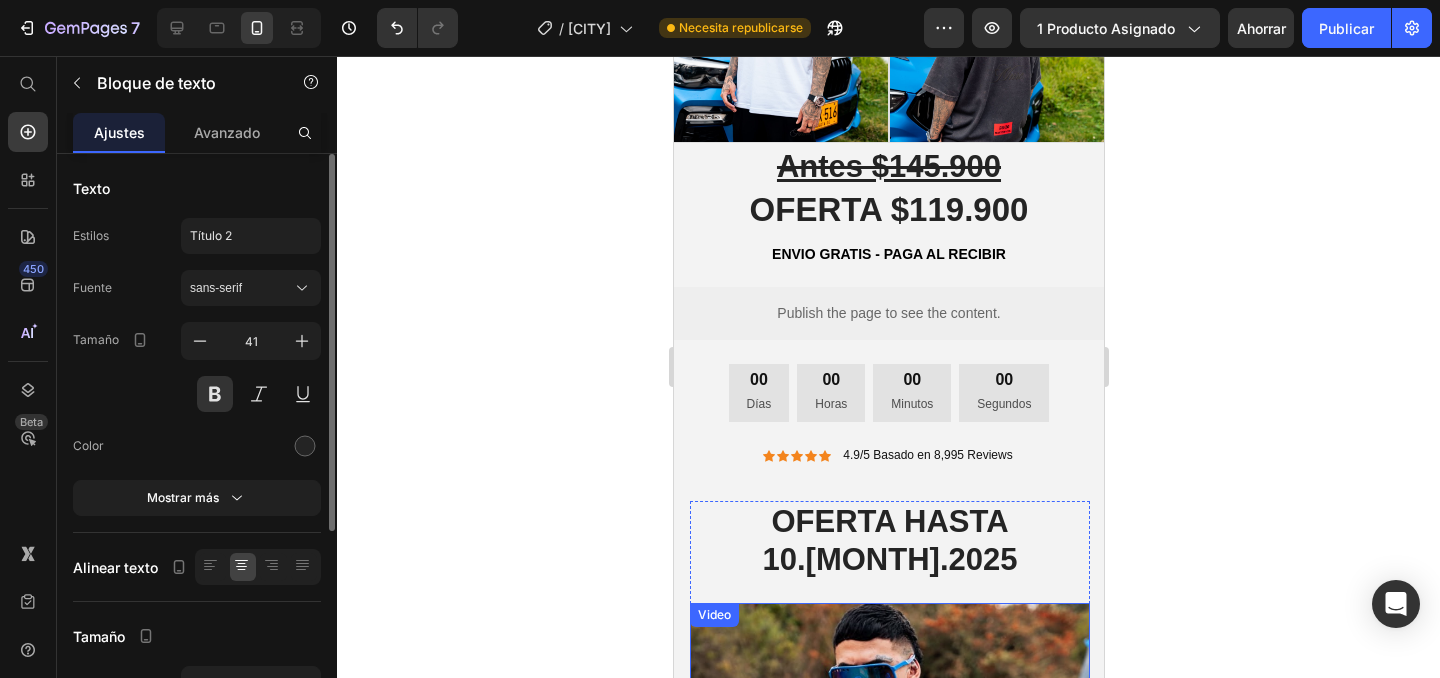scroll, scrollTop: 437, scrollLeft: 0, axis: vertical 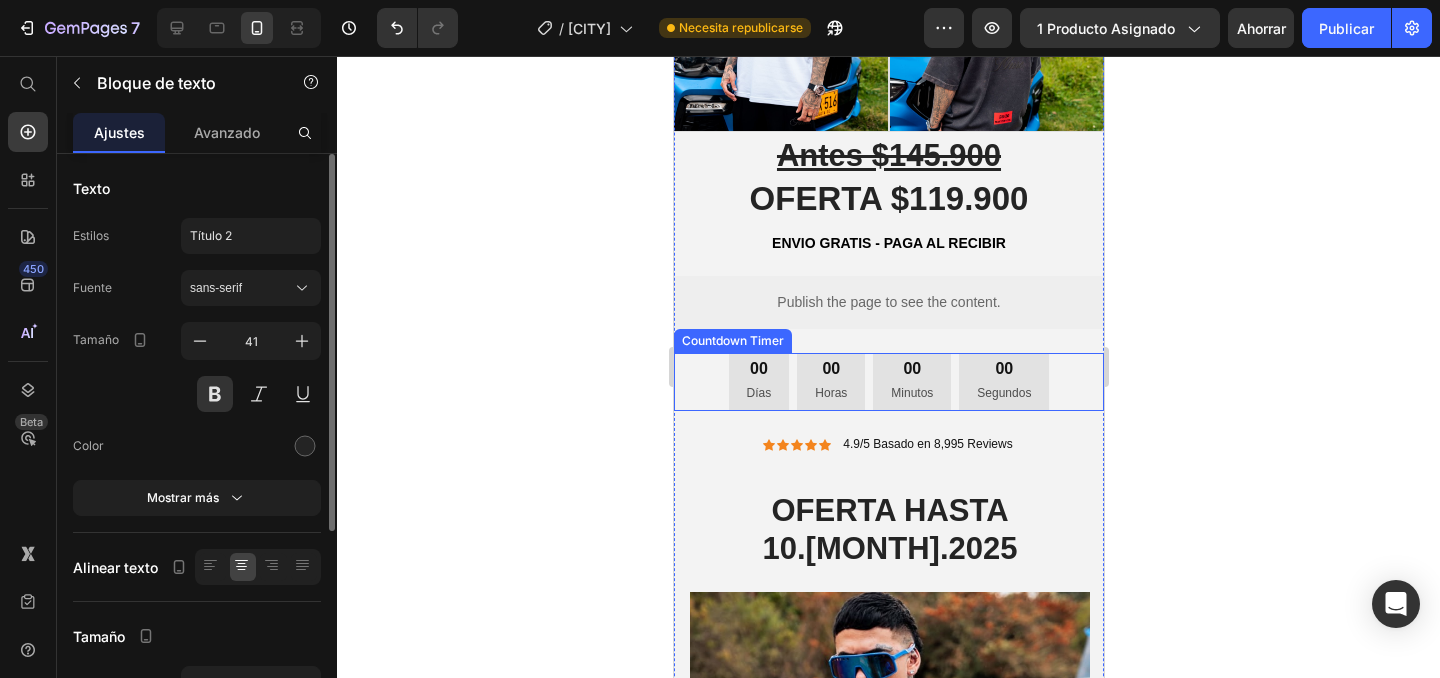 click on "00 Días" at bounding box center (758, 382) 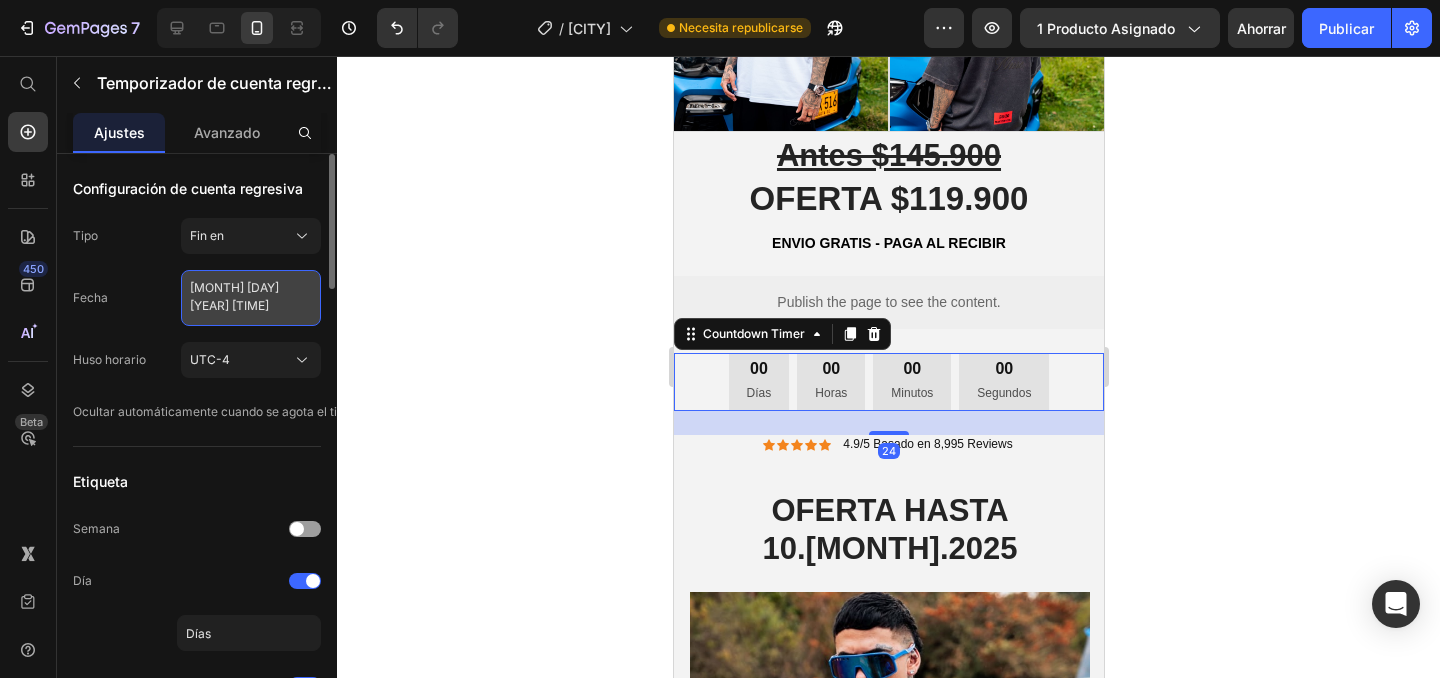 click on "July 10 2025 11:59 PM" at bounding box center [251, 298] 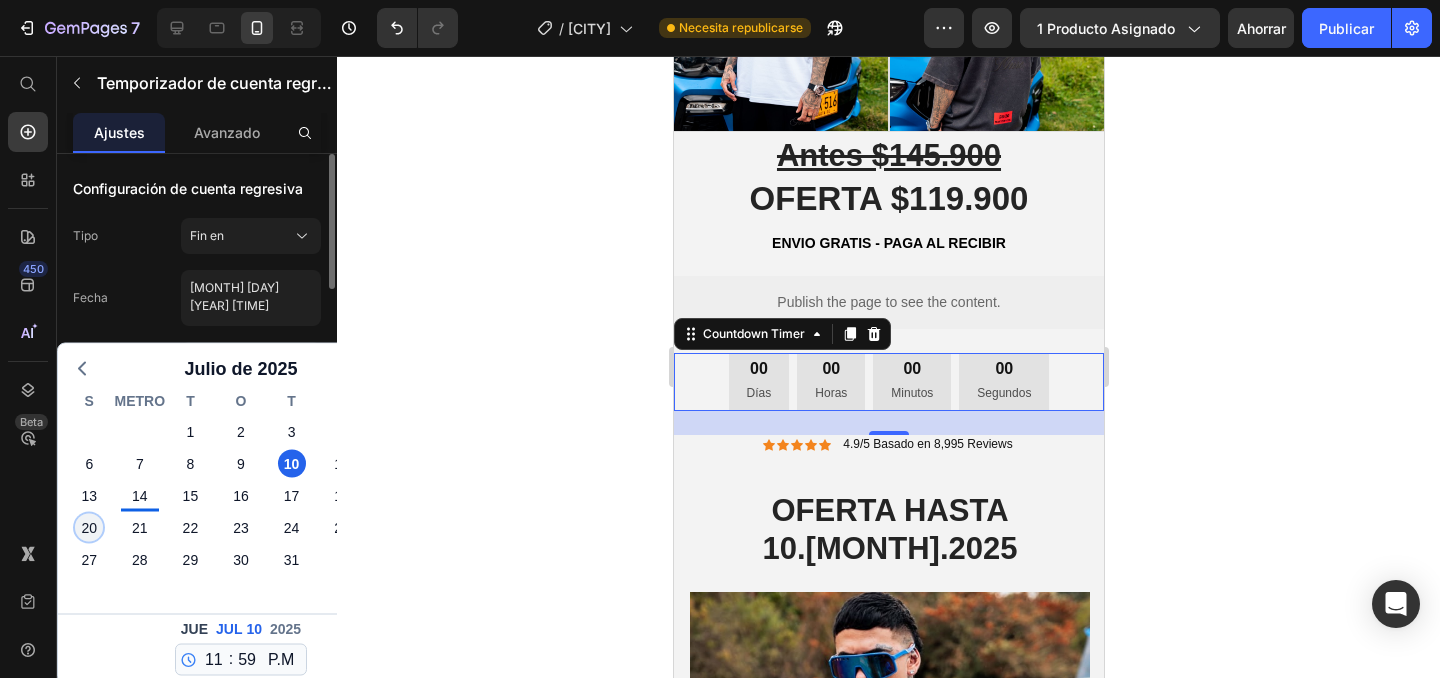 click on "20" at bounding box center [89, 528] 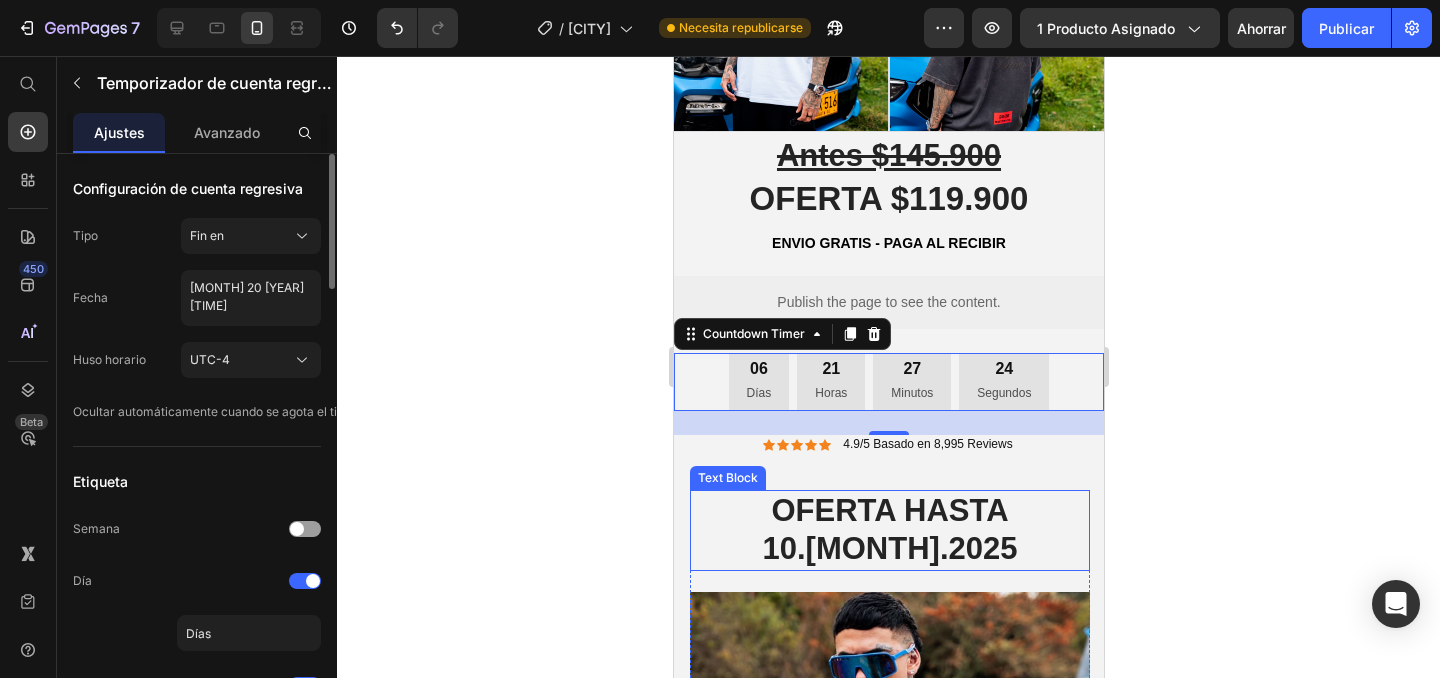 click on "[DAY].[MONTH].2025" at bounding box center [889, 548] 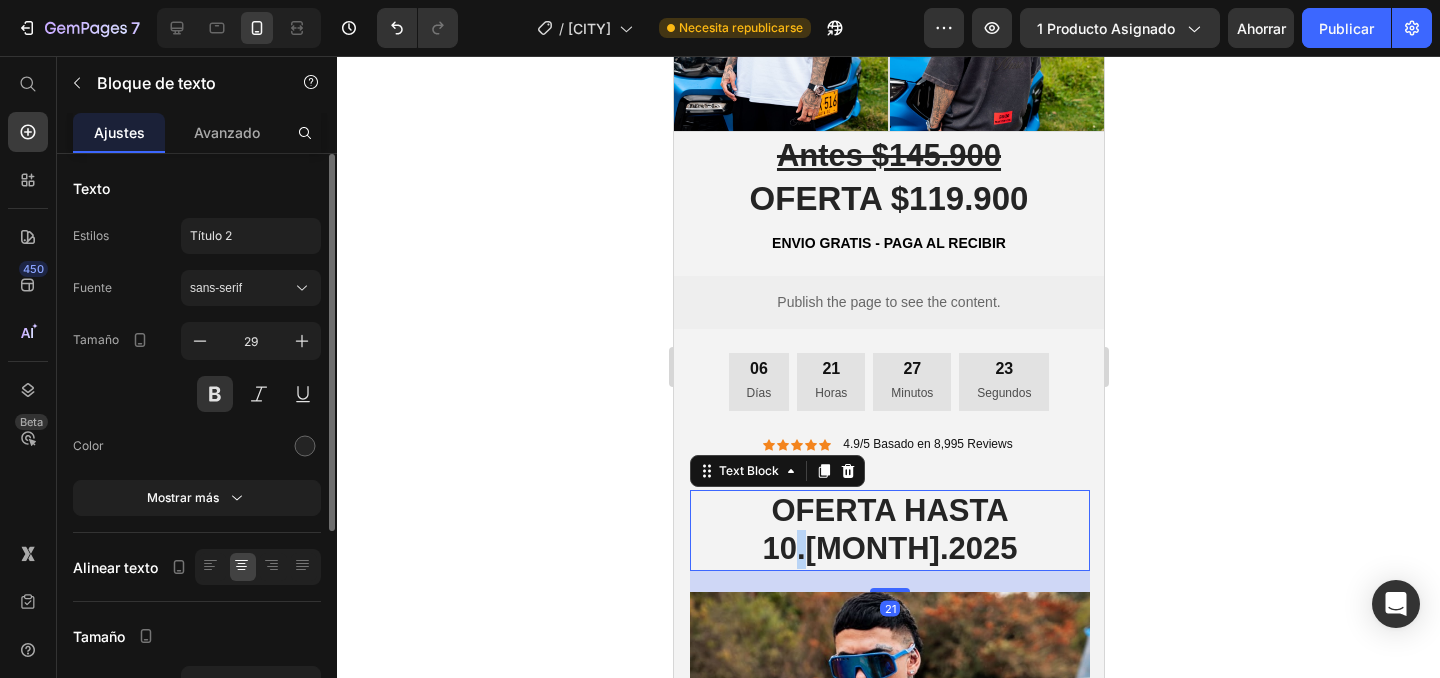 click on "[DAY].[MONTH].2025" at bounding box center (889, 548) 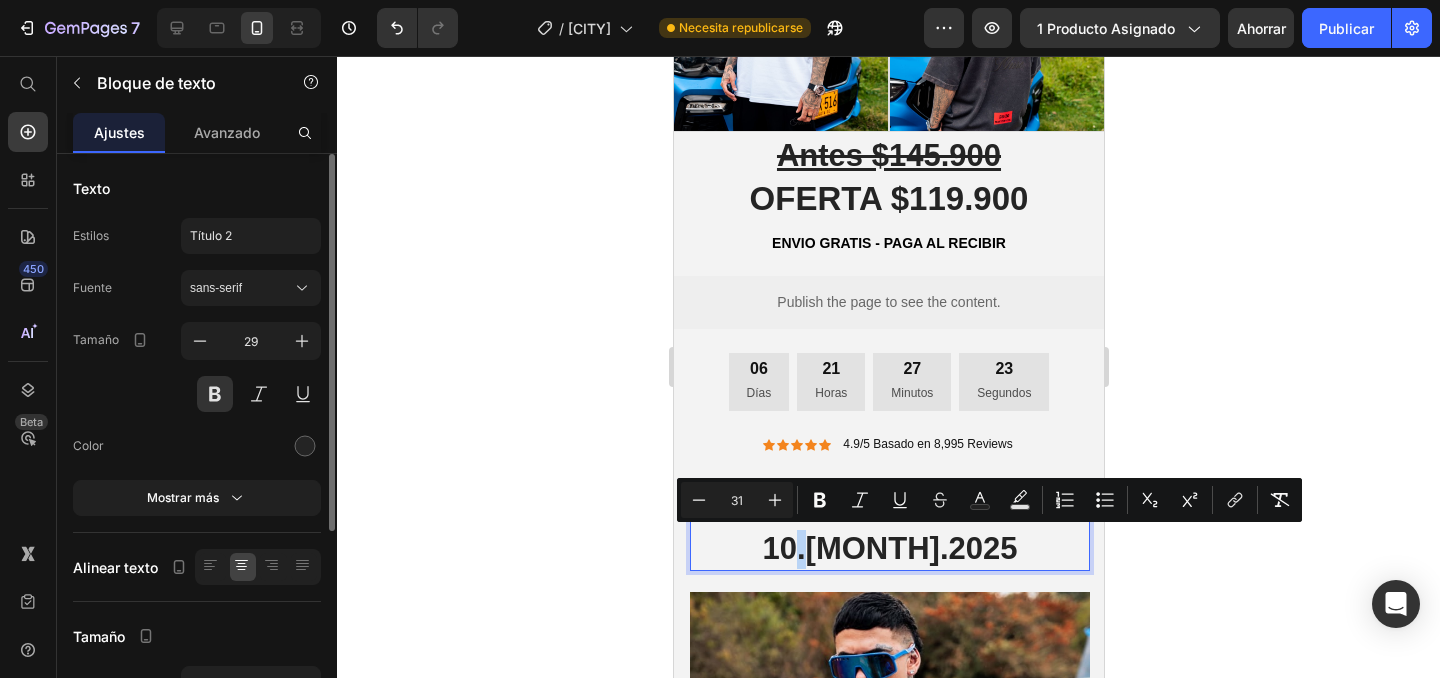 click on "[DAY].[MONTH].2025" at bounding box center (889, 548) 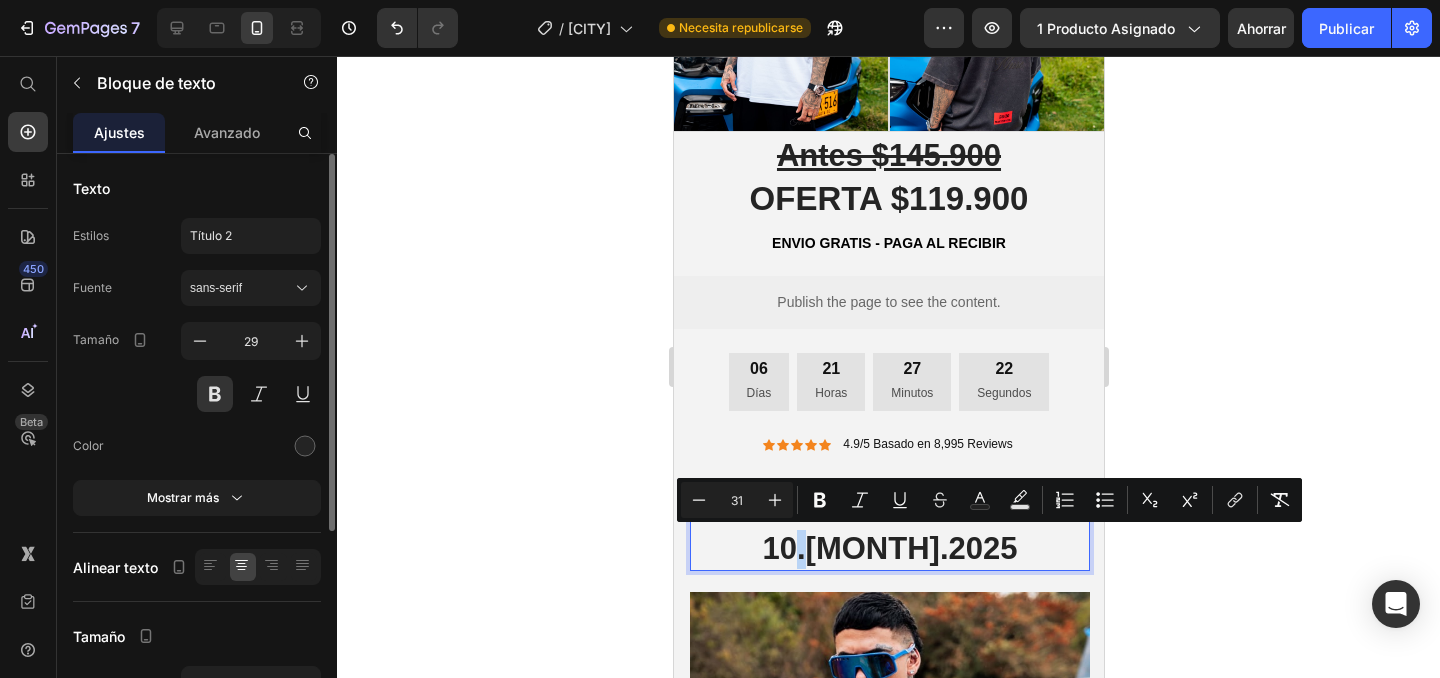click on "[DAY].[MONTH].2025" at bounding box center (889, 548) 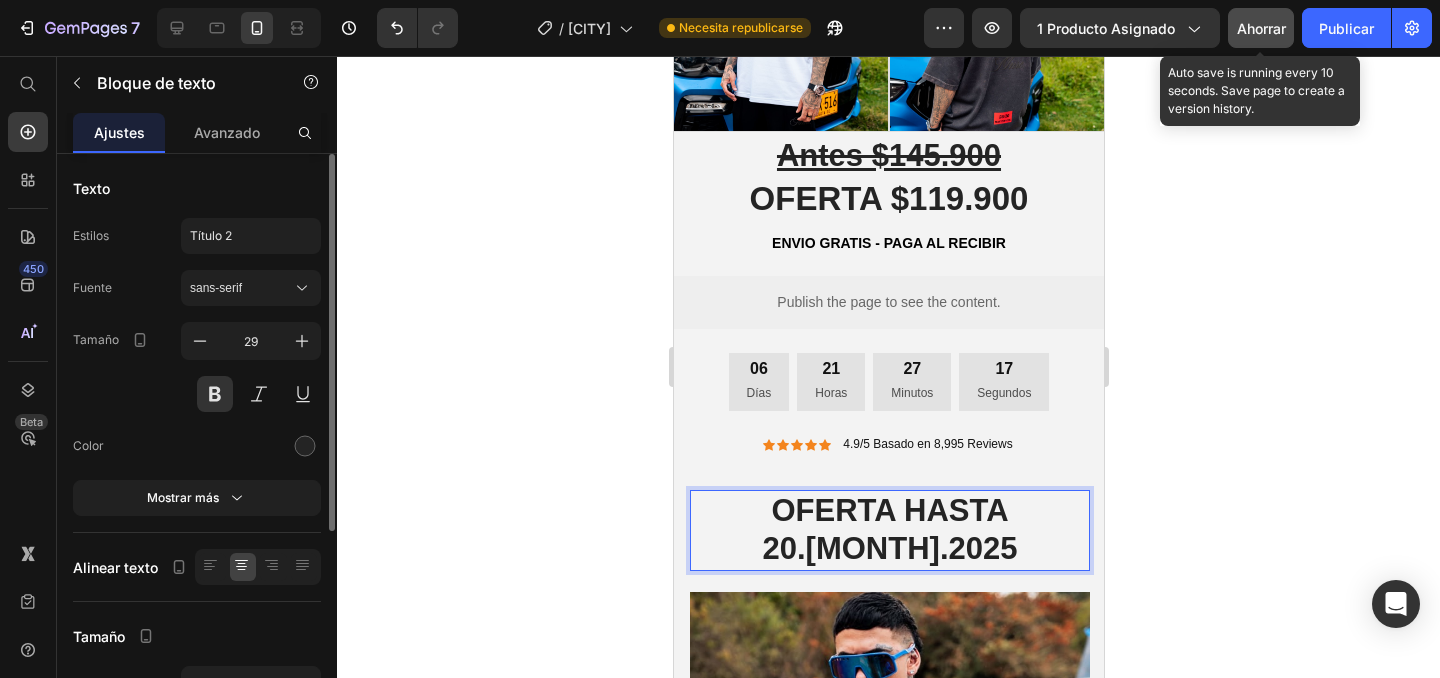 click on "Ahorrar" at bounding box center [1261, 28] 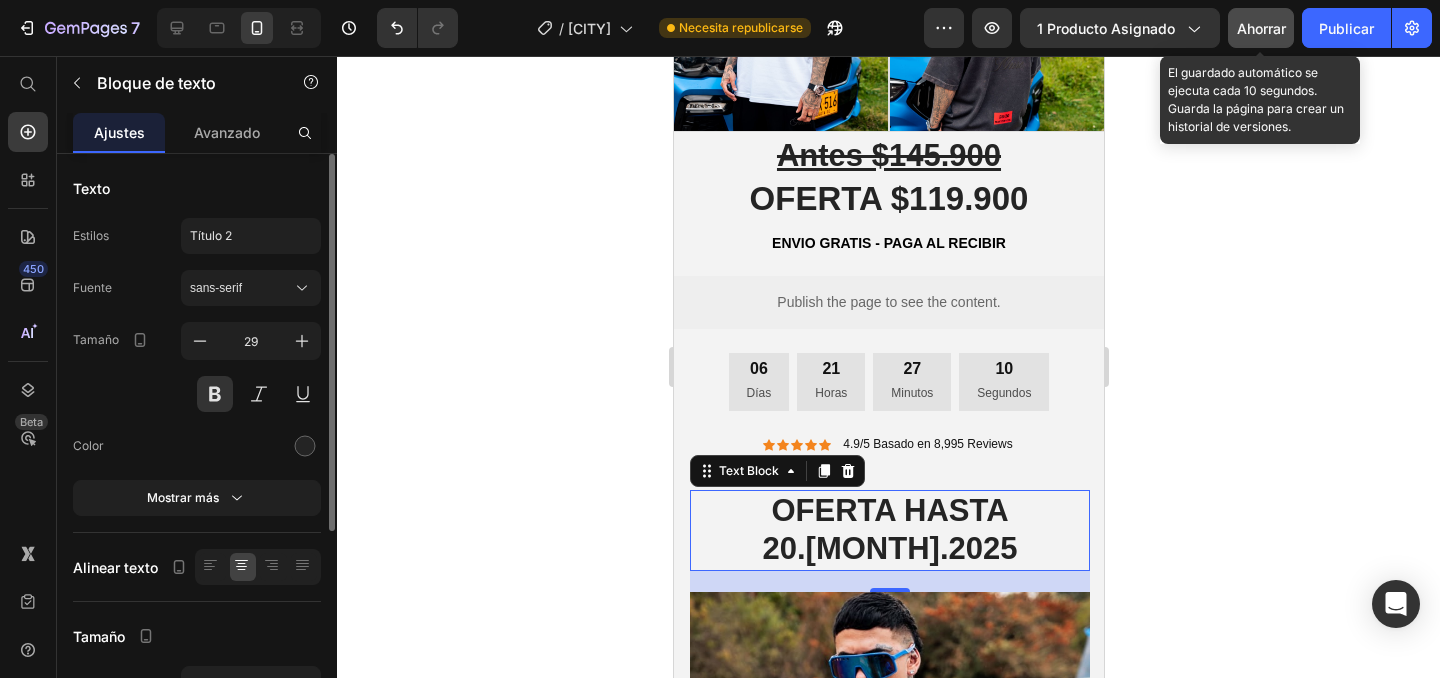 click on "Ahorrar" at bounding box center (1261, 28) 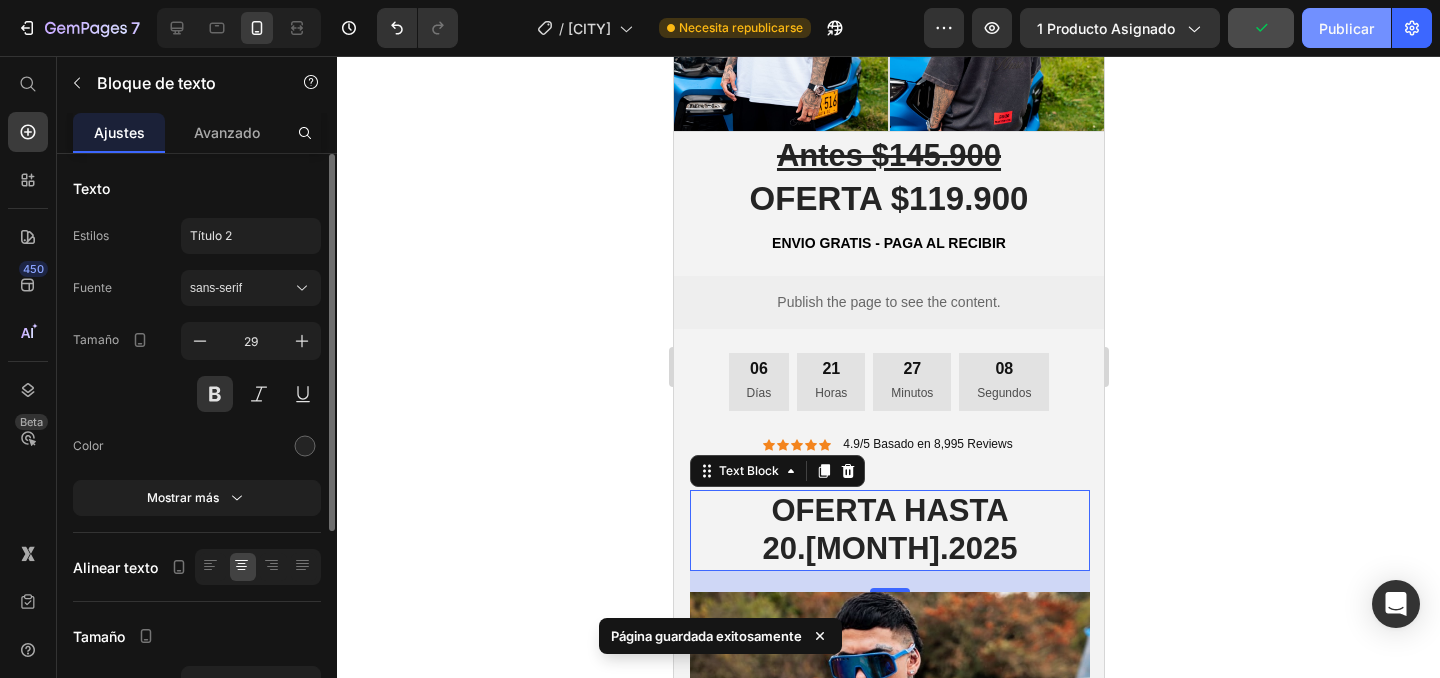 click on "Publicar" at bounding box center (1346, 28) 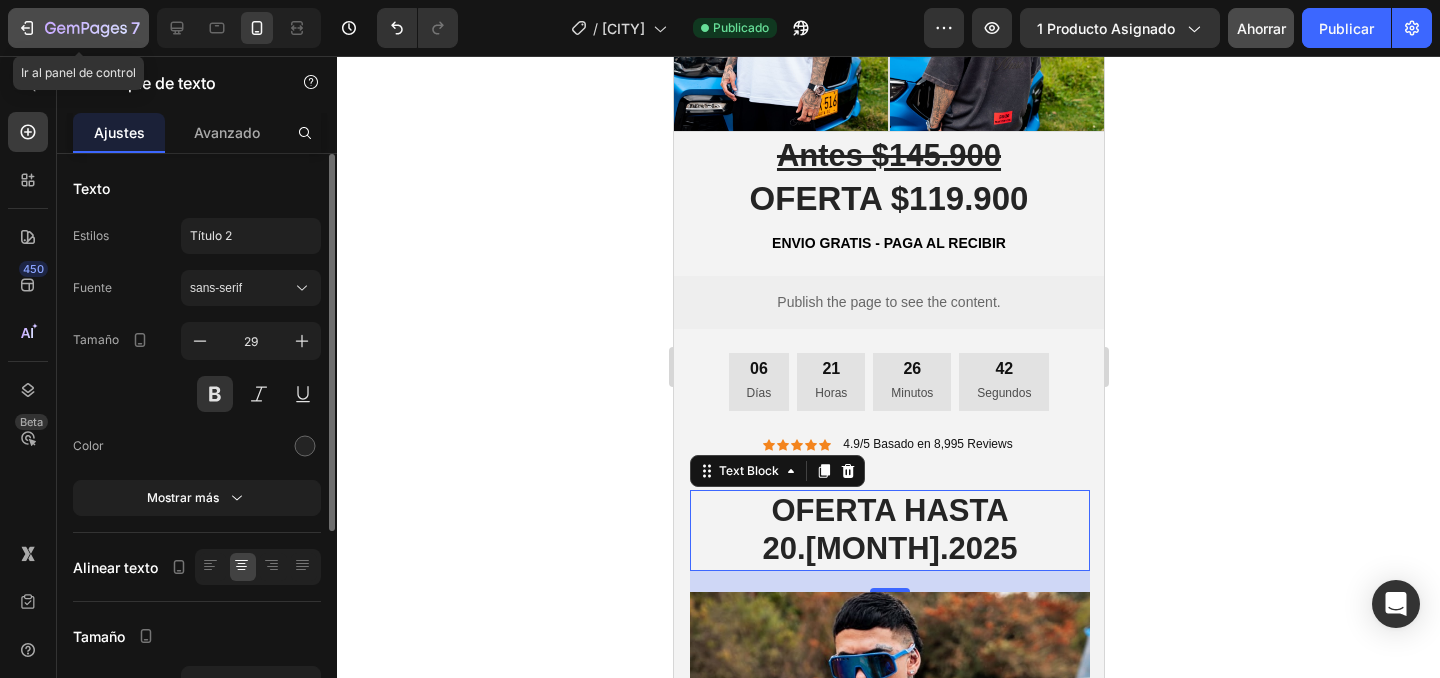 click 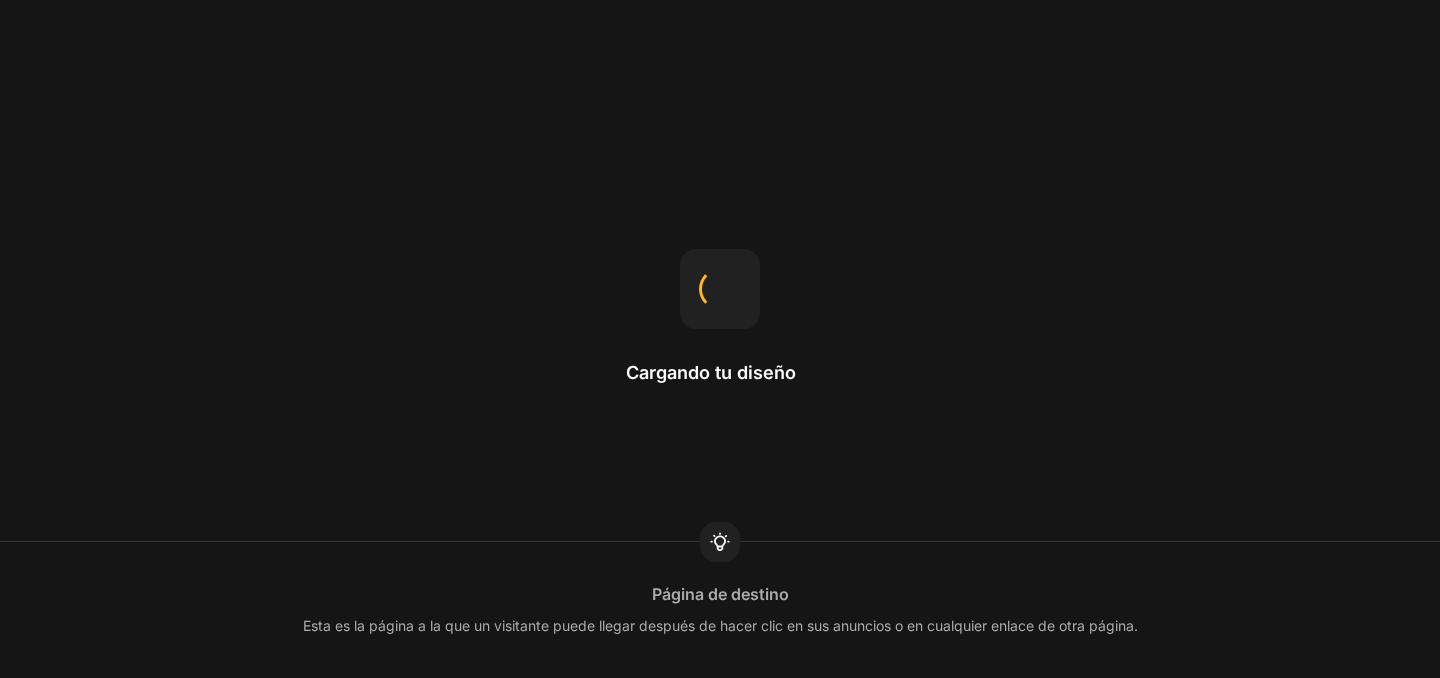 scroll, scrollTop: 0, scrollLeft: 0, axis: both 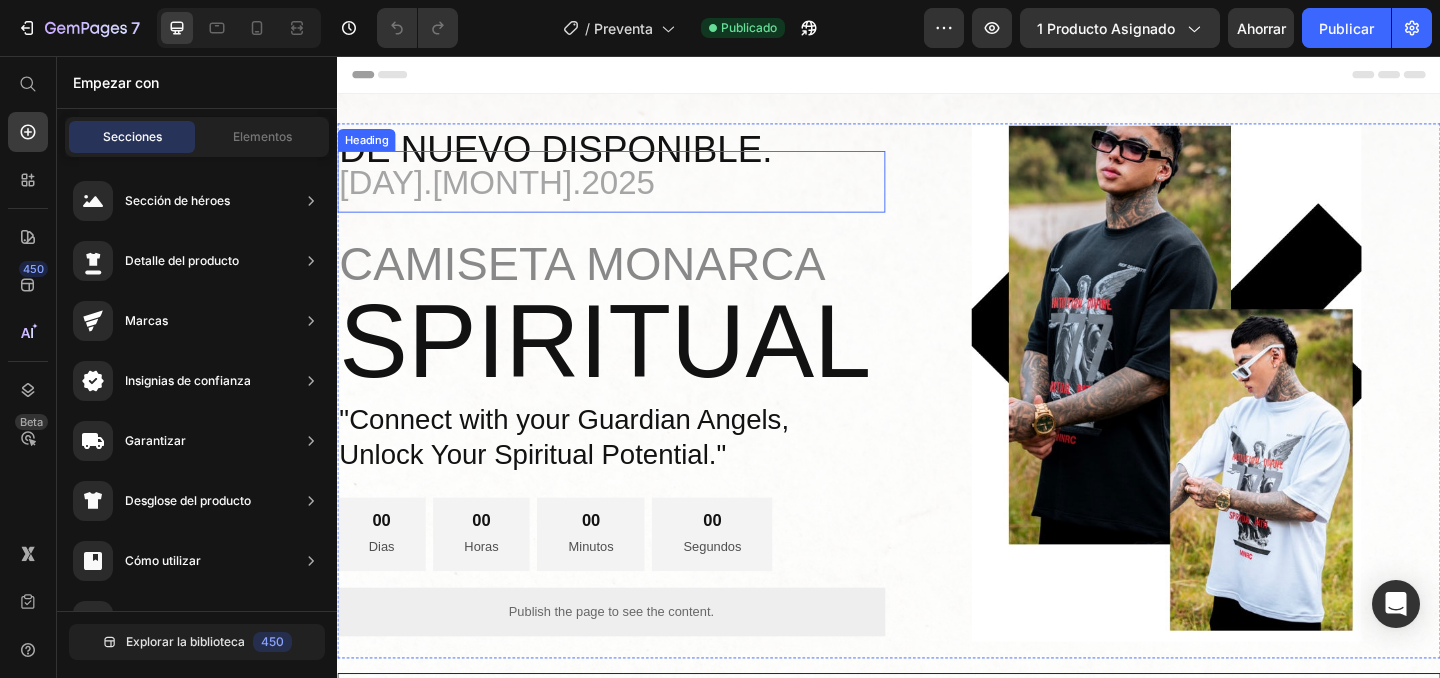 click on "[DAY].[MONTH].2025" at bounding box center (510, 193) 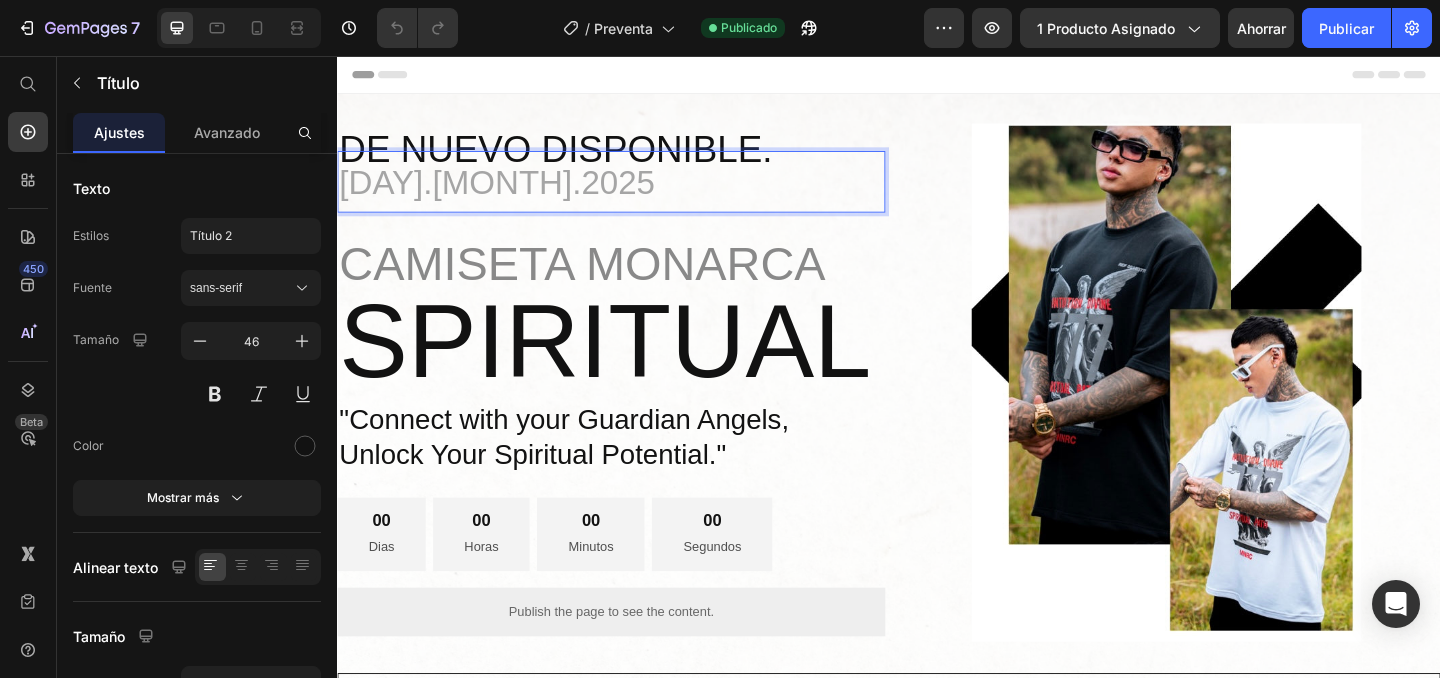 click on "[DAY].[MONTH].2025" at bounding box center [510, 193] 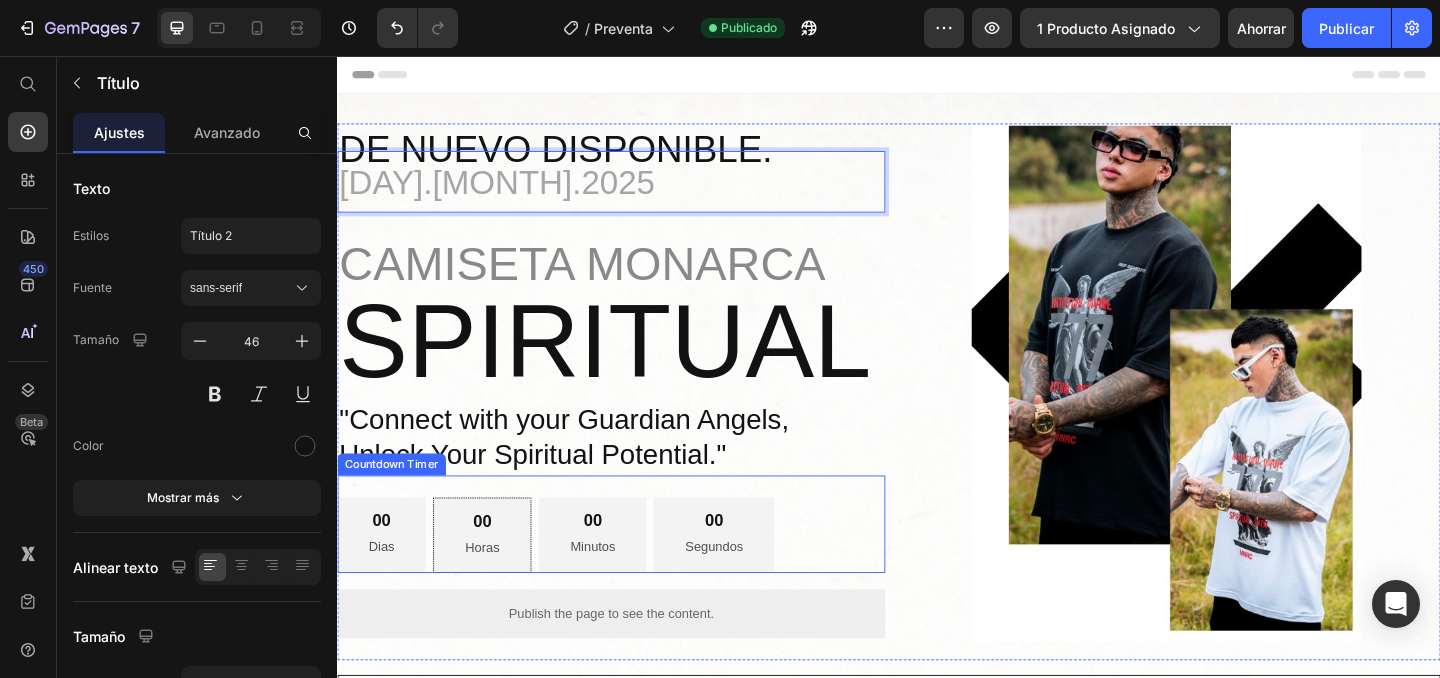 click on "00 Horas" at bounding box center (494, 577) 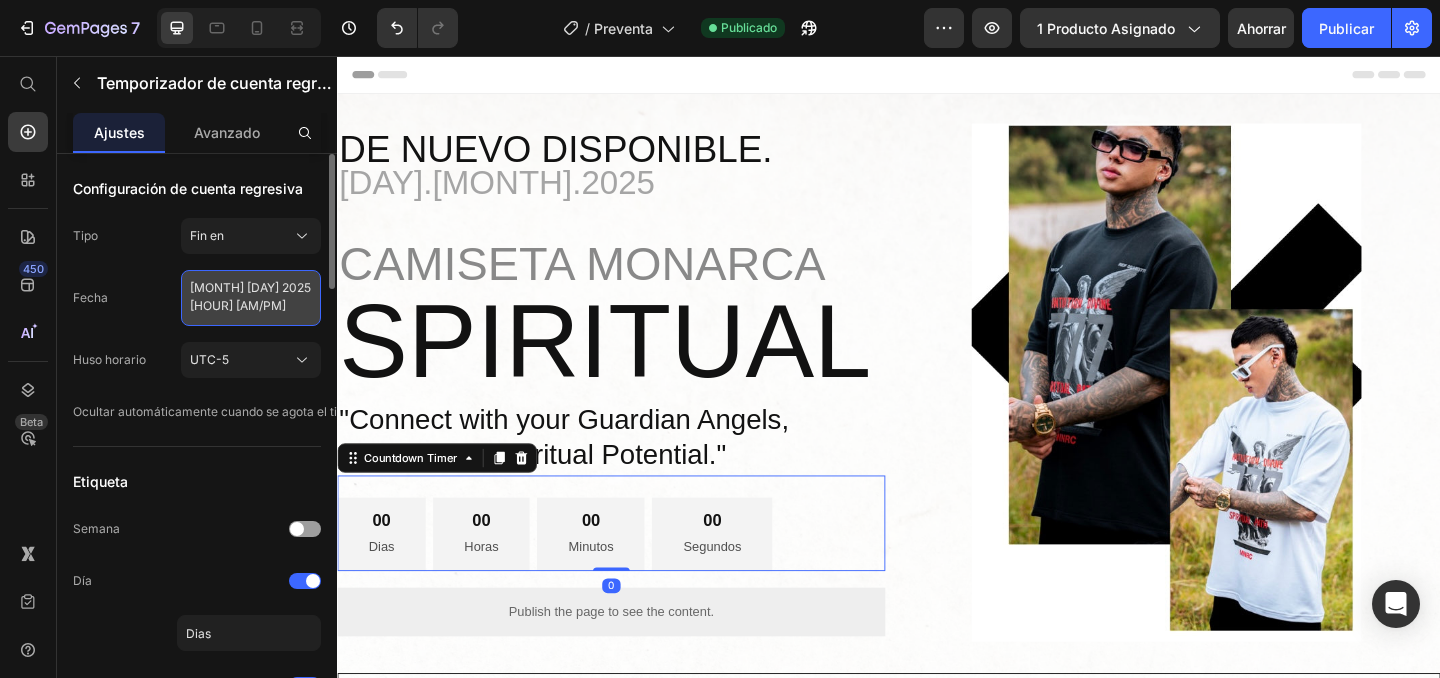click on "[MONTH] [DAY] 2025 [HOUR] [AM/PM]" at bounding box center [251, 298] 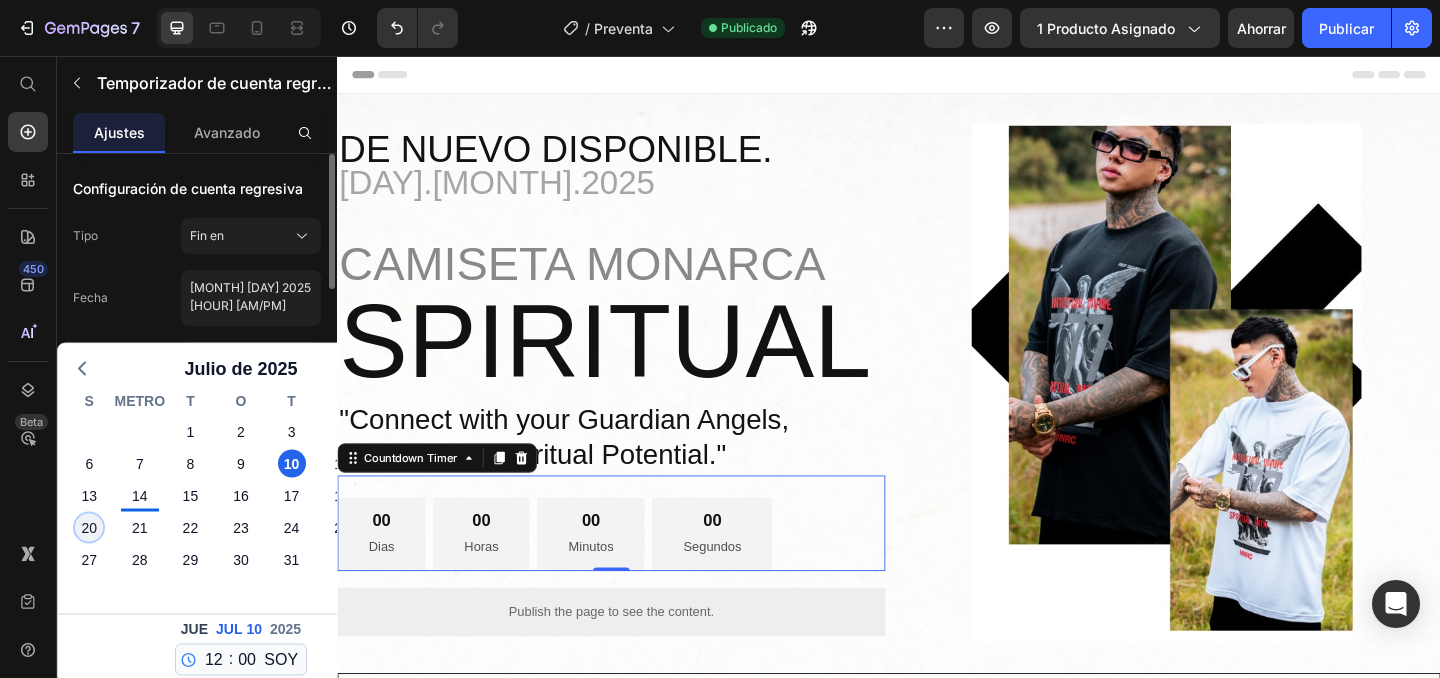 click on "20" at bounding box center [89, 528] 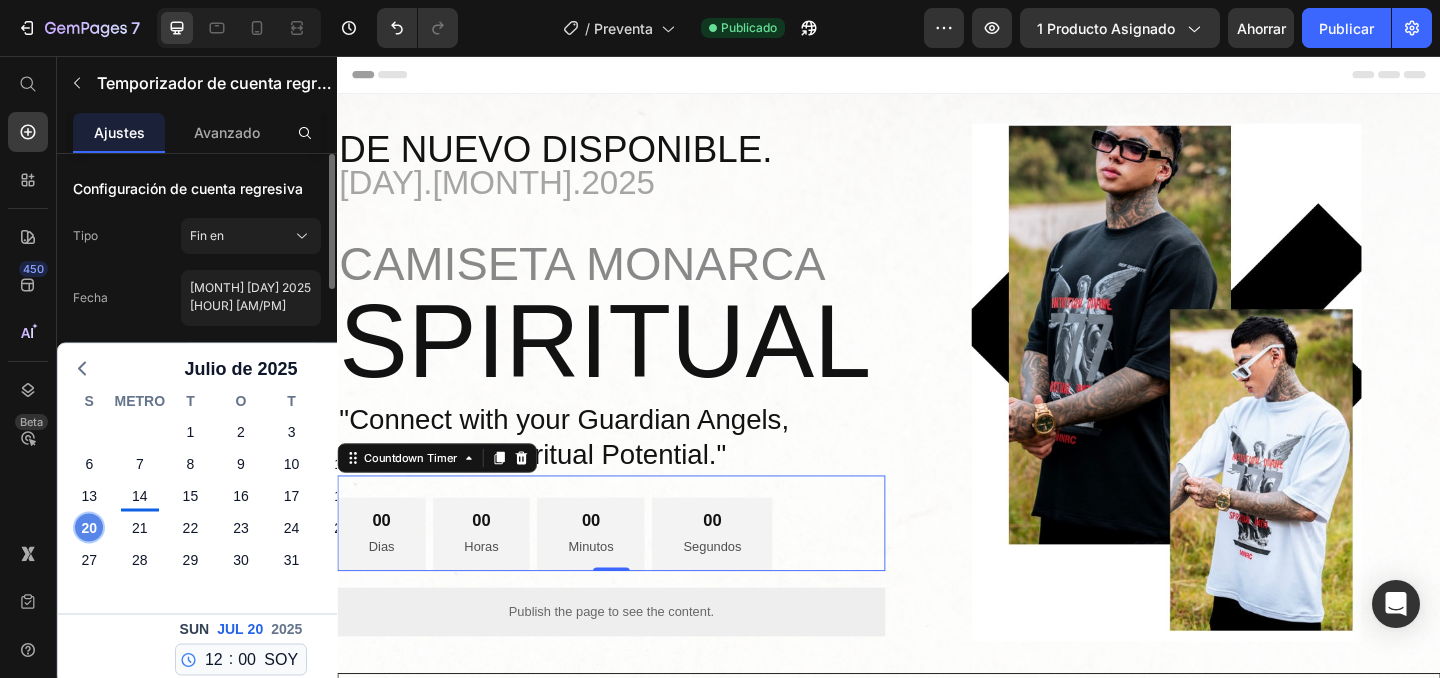 type on "[MONTH] [DAY] 2025 [HOUR] [AM/PM]" 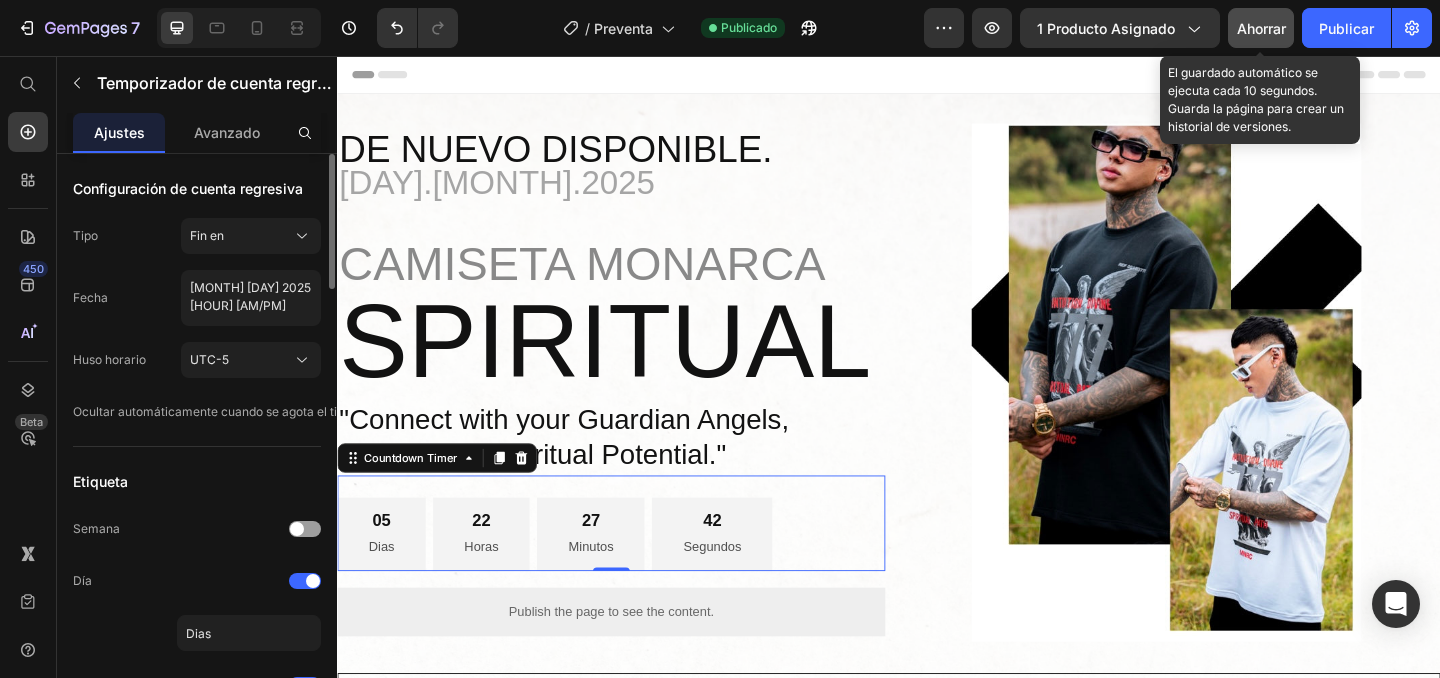 click on "Ahorrar" 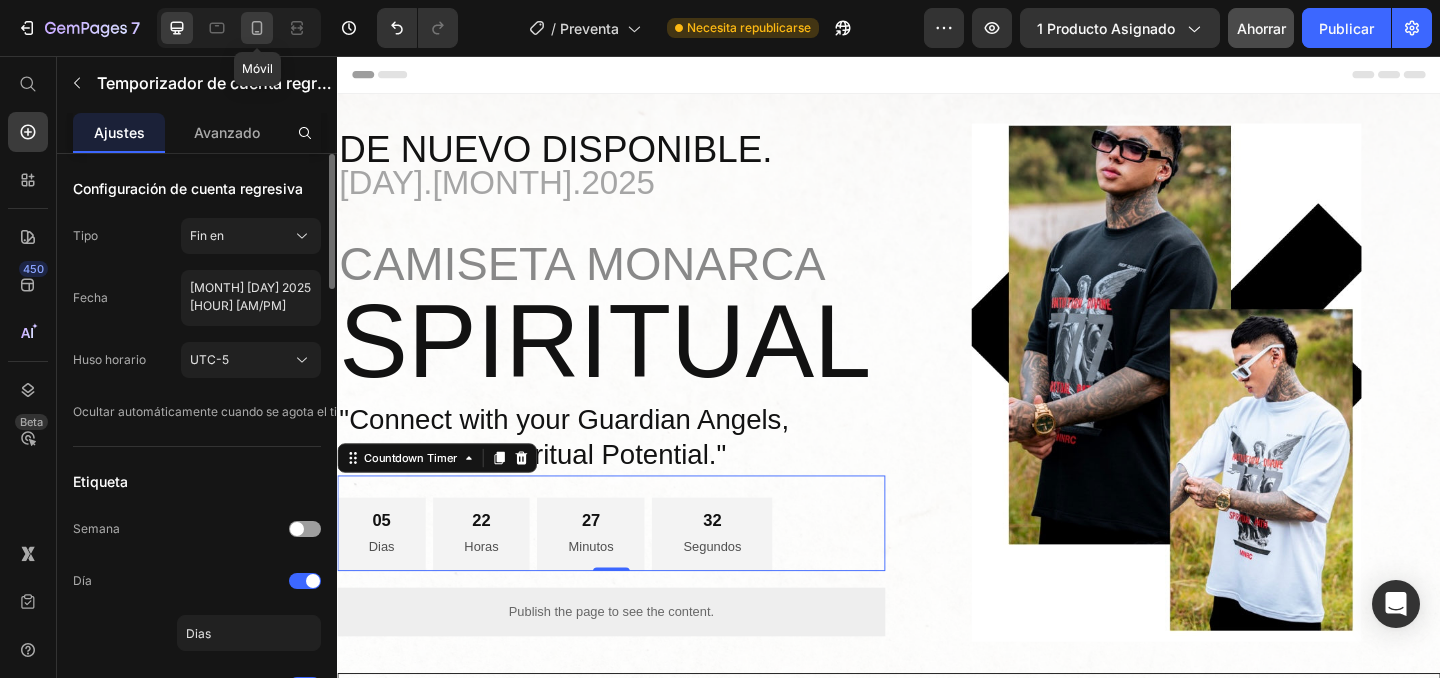 click 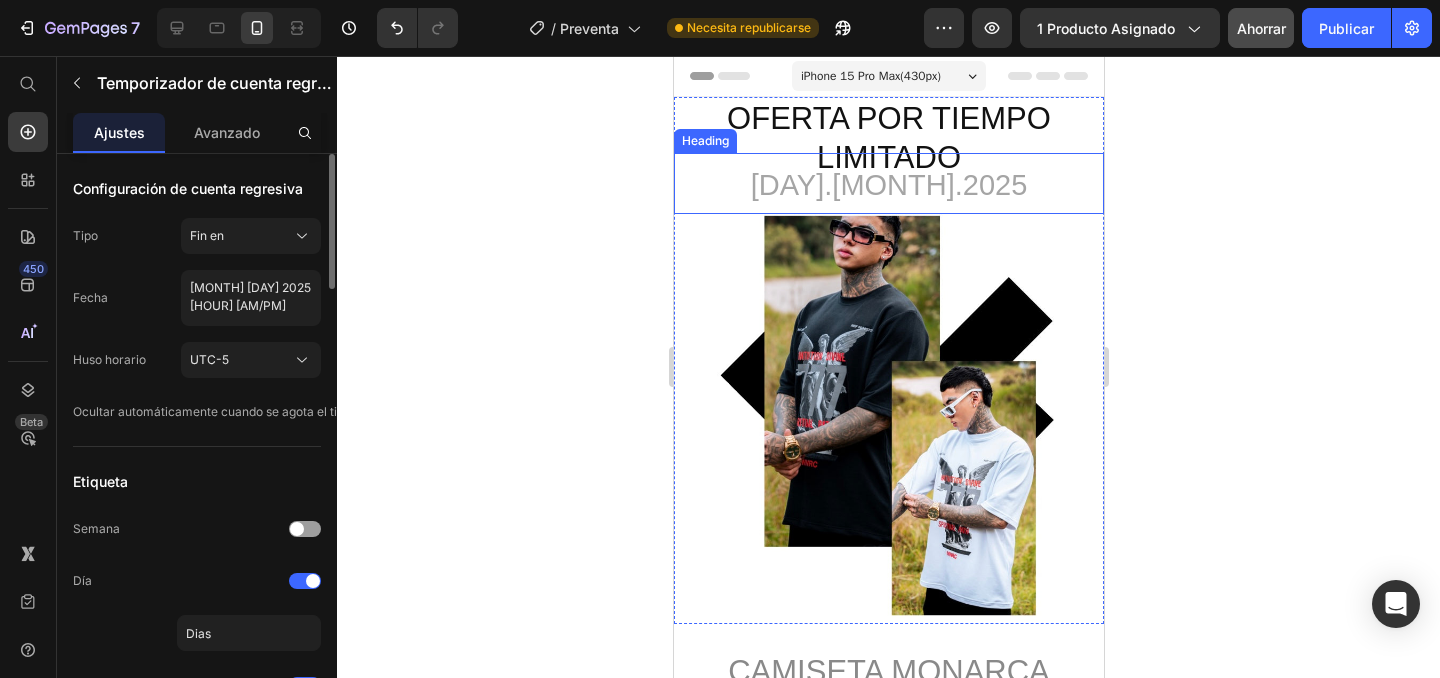 click on "[DAY].[MONTH].2025" at bounding box center (888, 185) 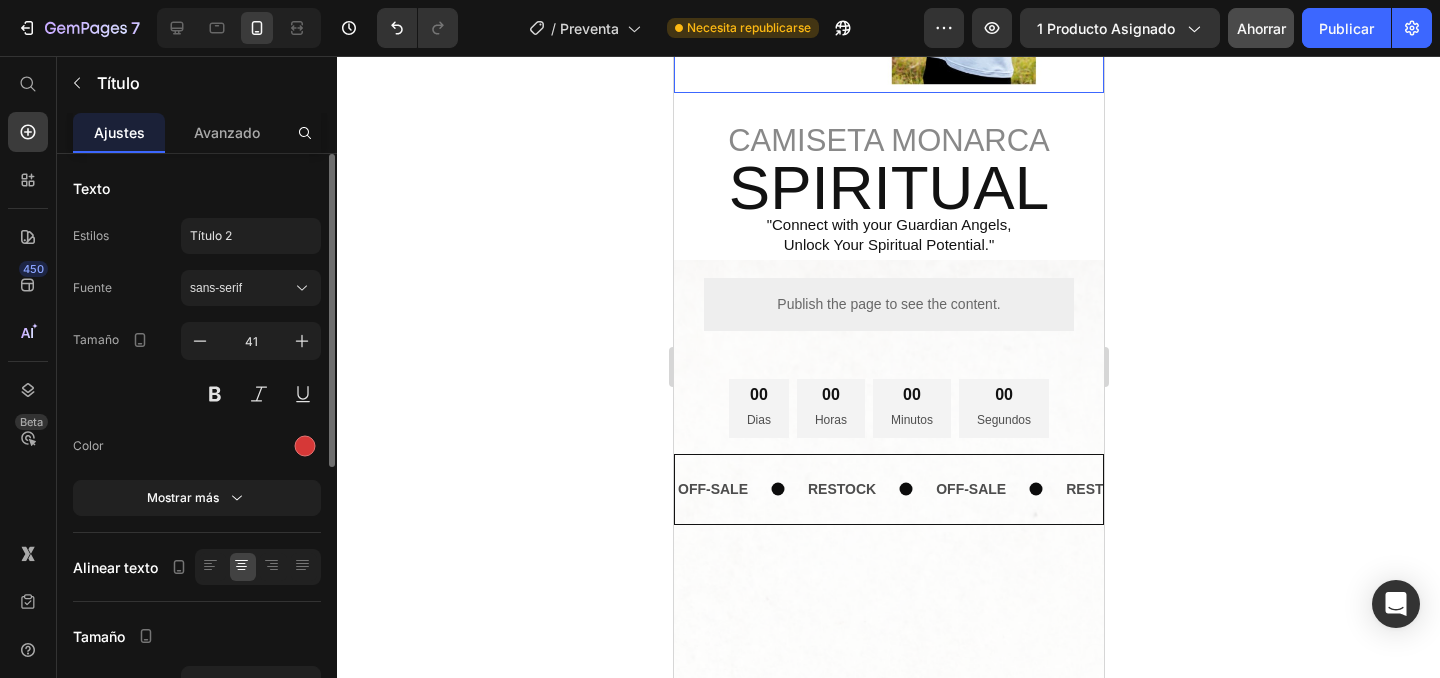 scroll, scrollTop: 591, scrollLeft: 0, axis: vertical 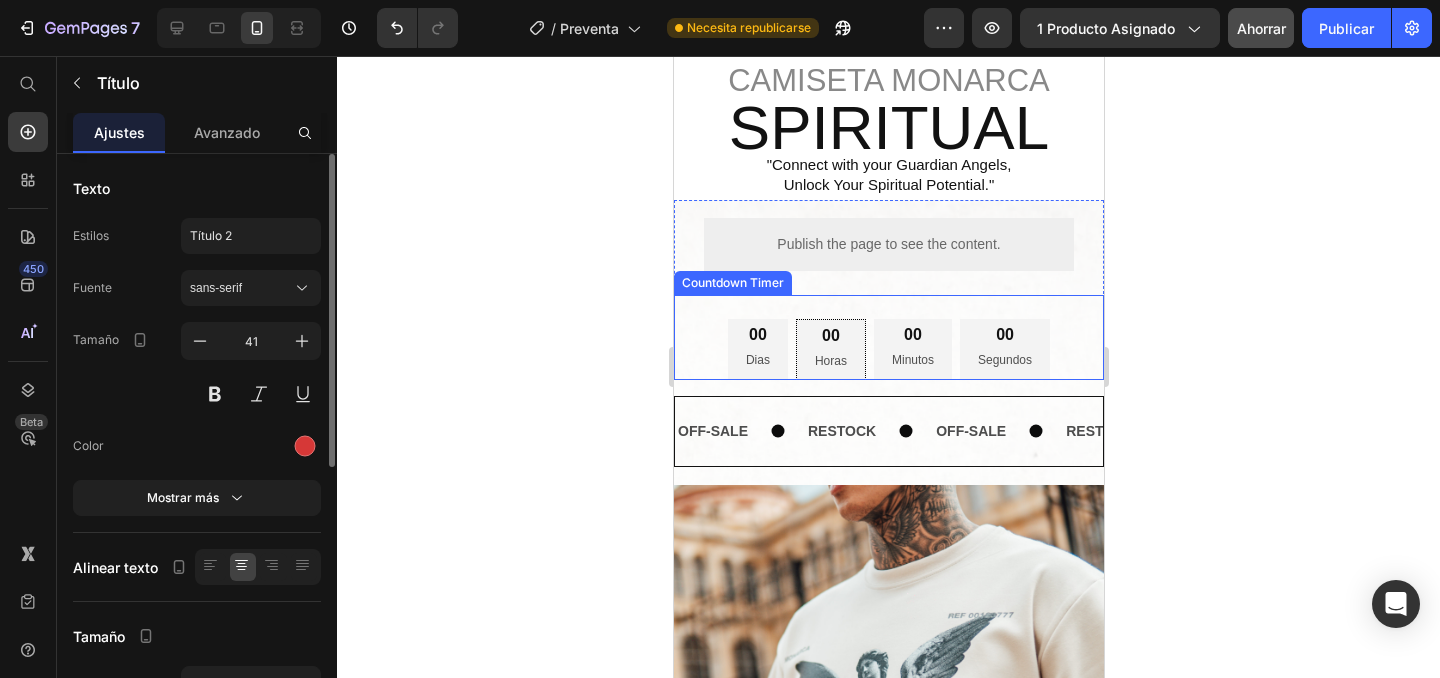 click on "Horas" at bounding box center [830, 362] 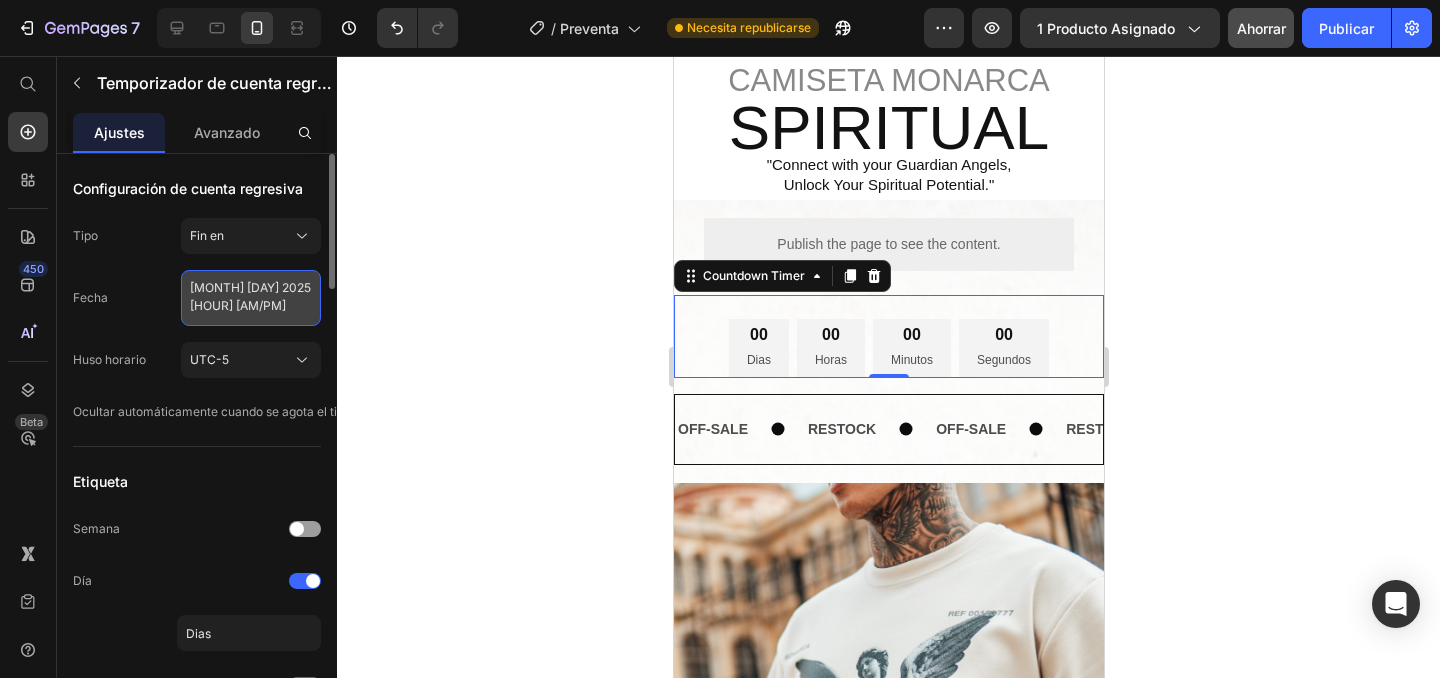 click on "[MONTH] [DAY] 2025 [HOUR] [AM/PM]" at bounding box center [251, 298] 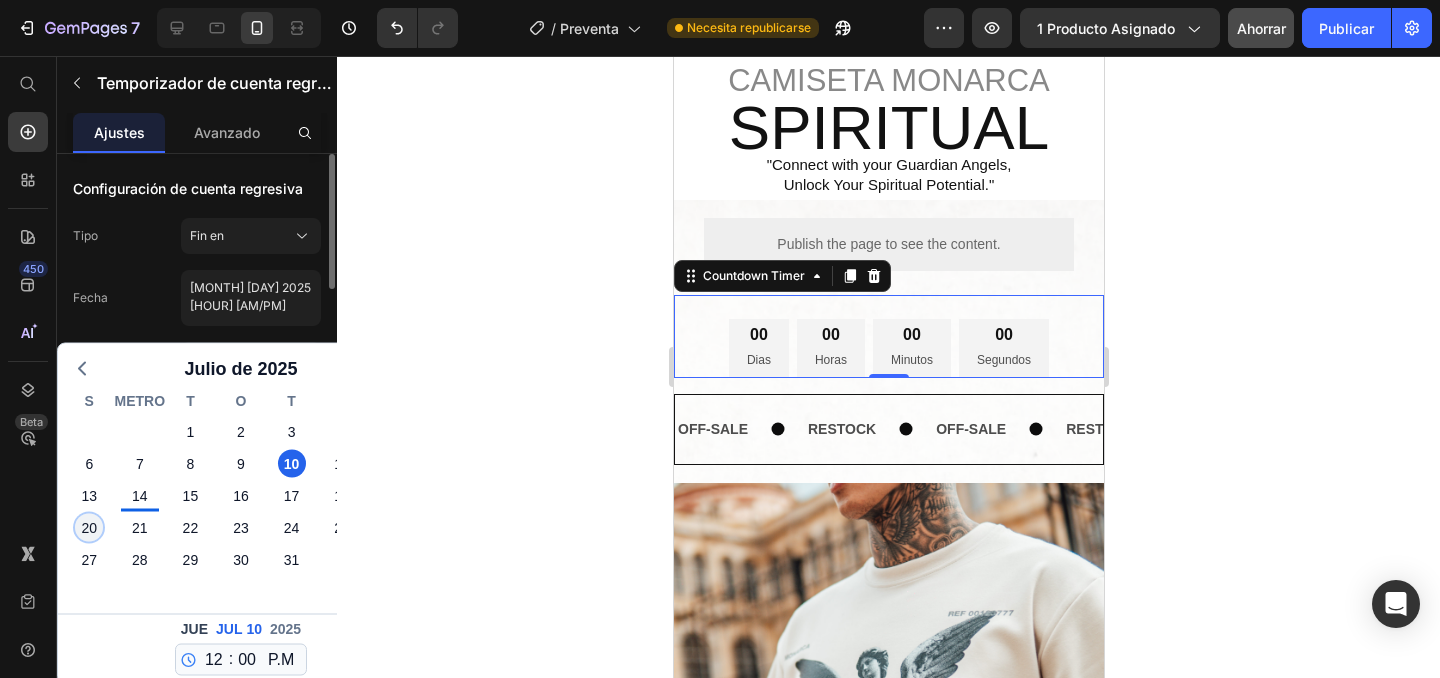 click on "20" at bounding box center (89, 528) 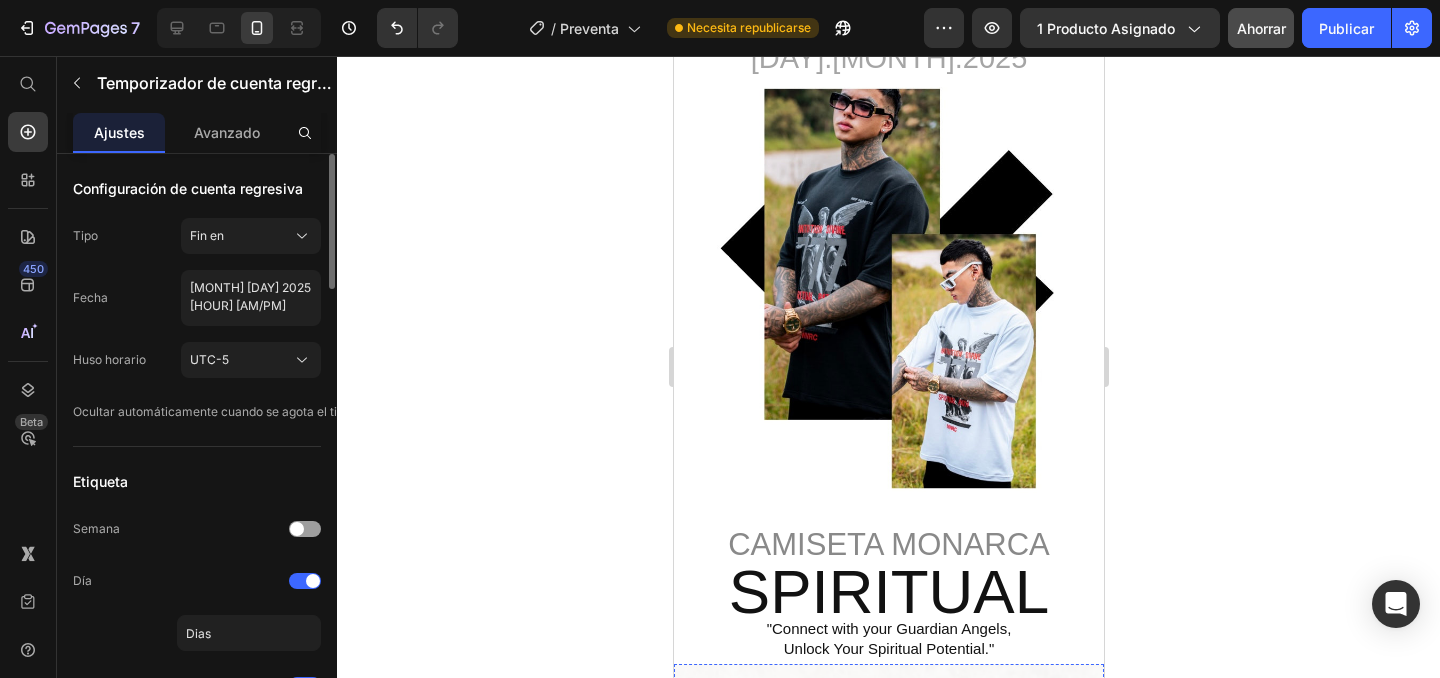 scroll, scrollTop: 0, scrollLeft: 0, axis: both 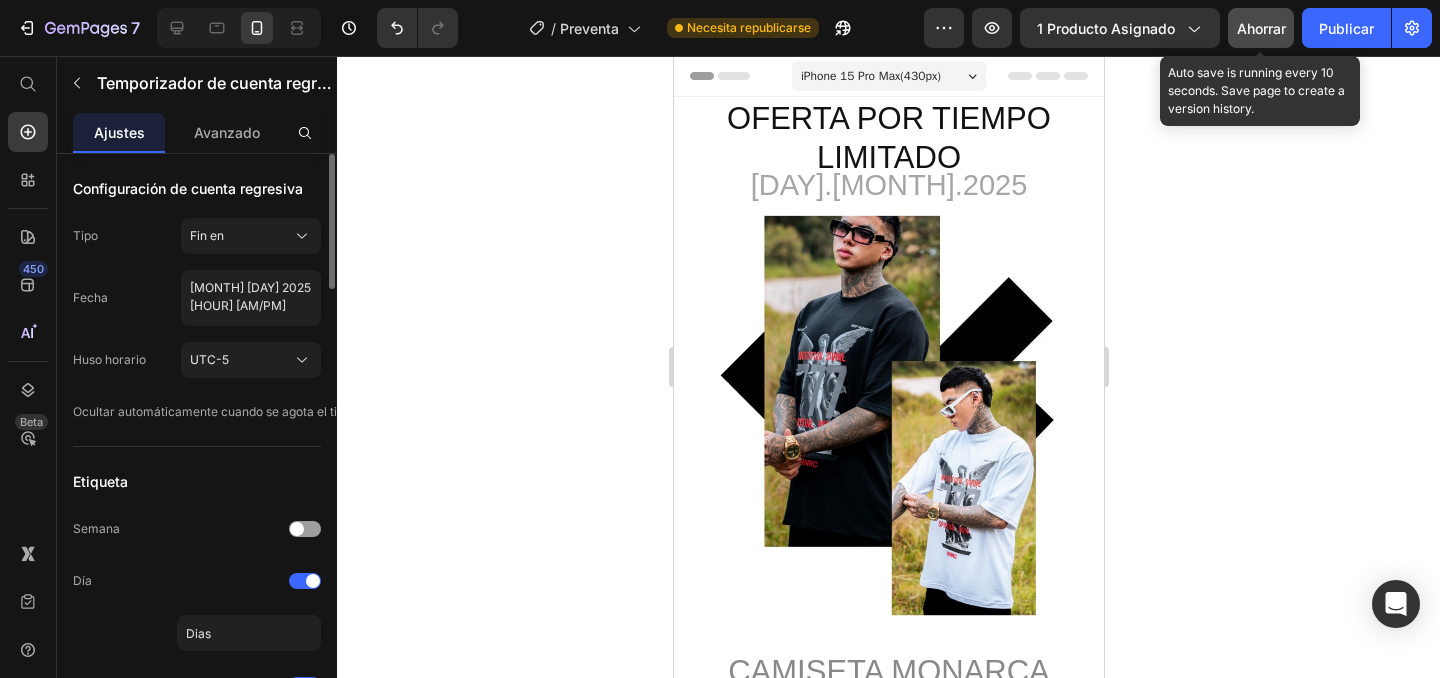 click on "Ahorrar" 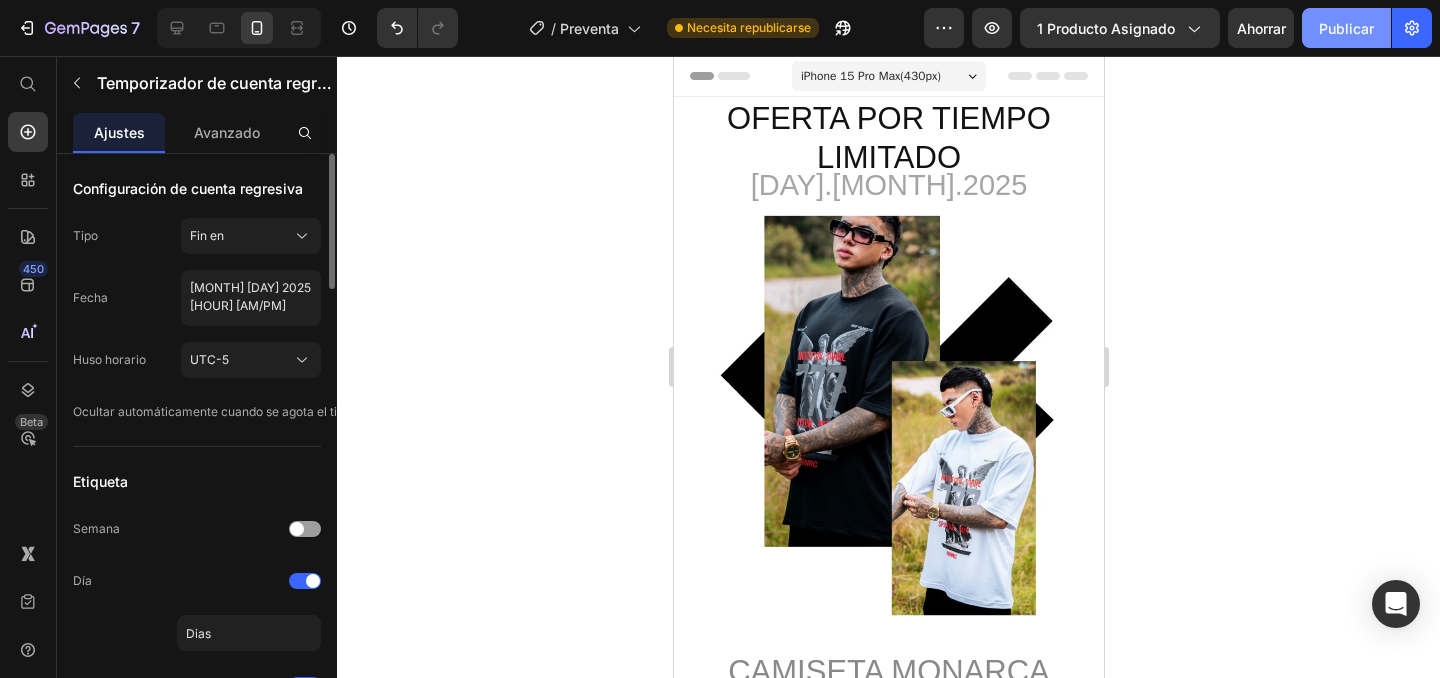 click on "Publicar" at bounding box center [1346, 28] 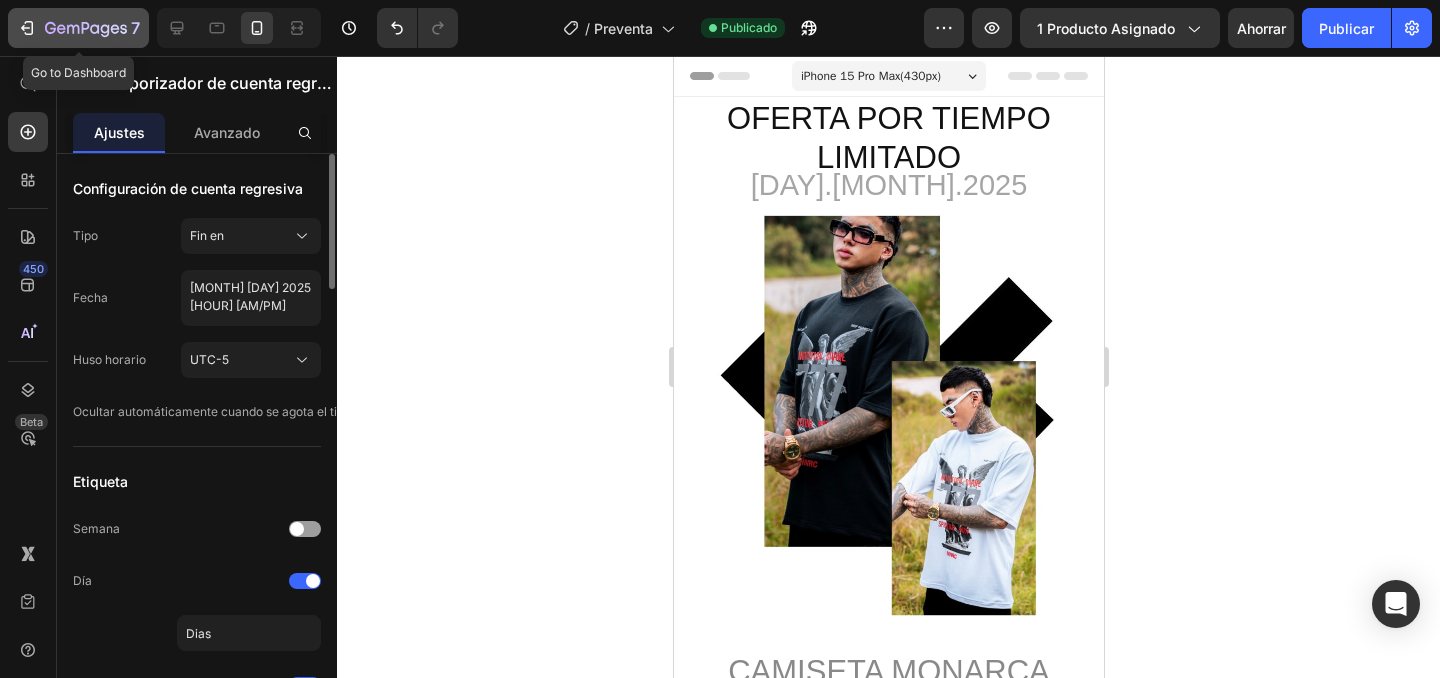 click 